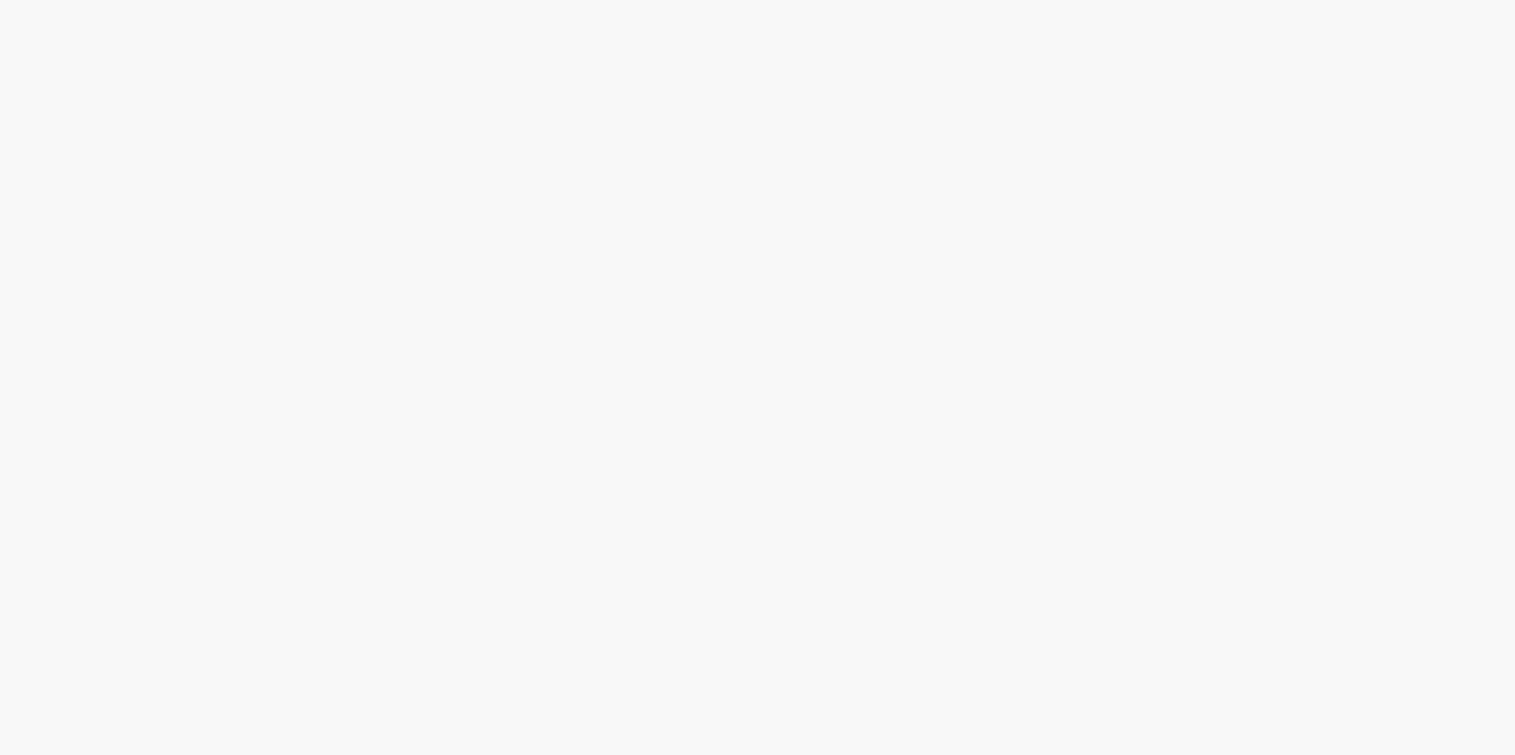 scroll, scrollTop: 0, scrollLeft: 0, axis: both 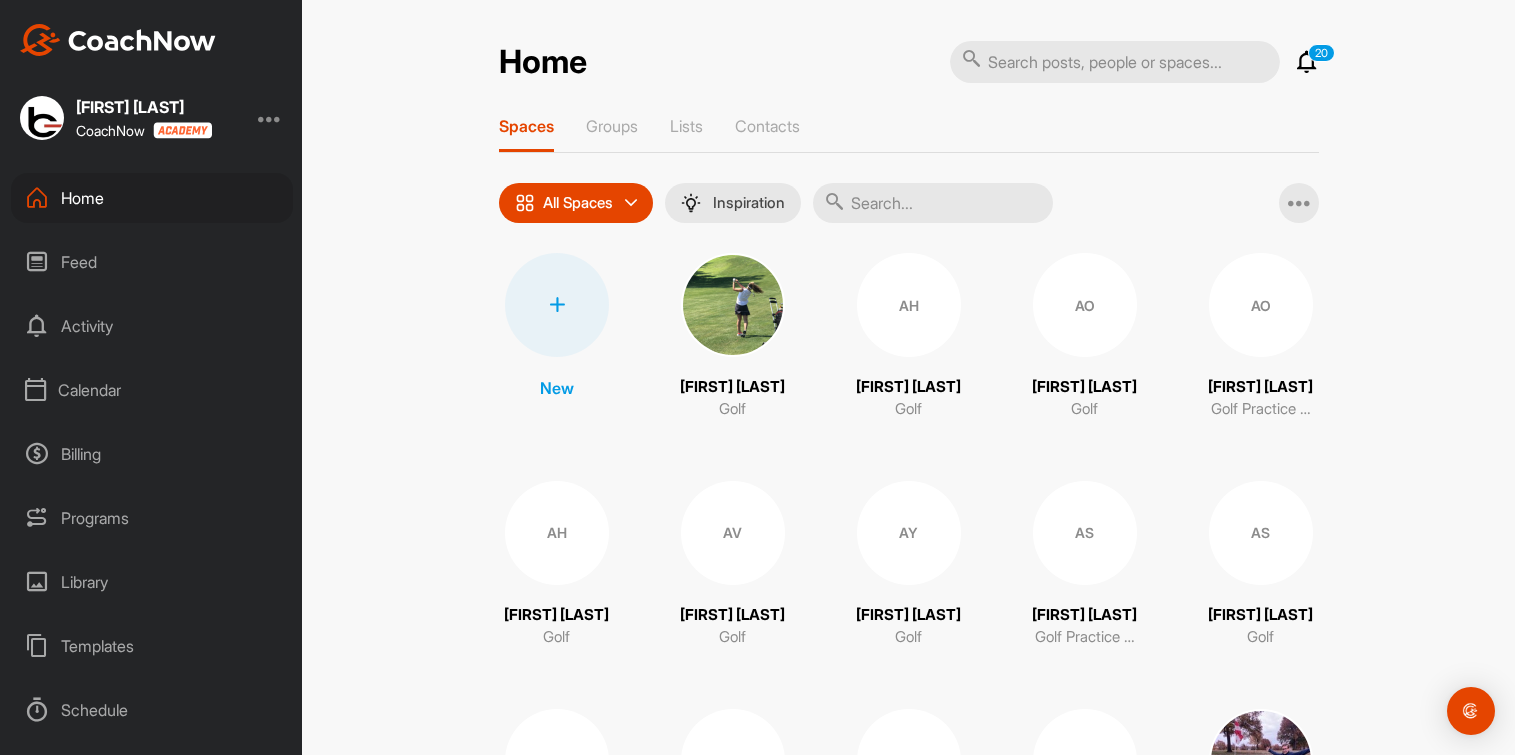 click at bounding box center [1307, 62] 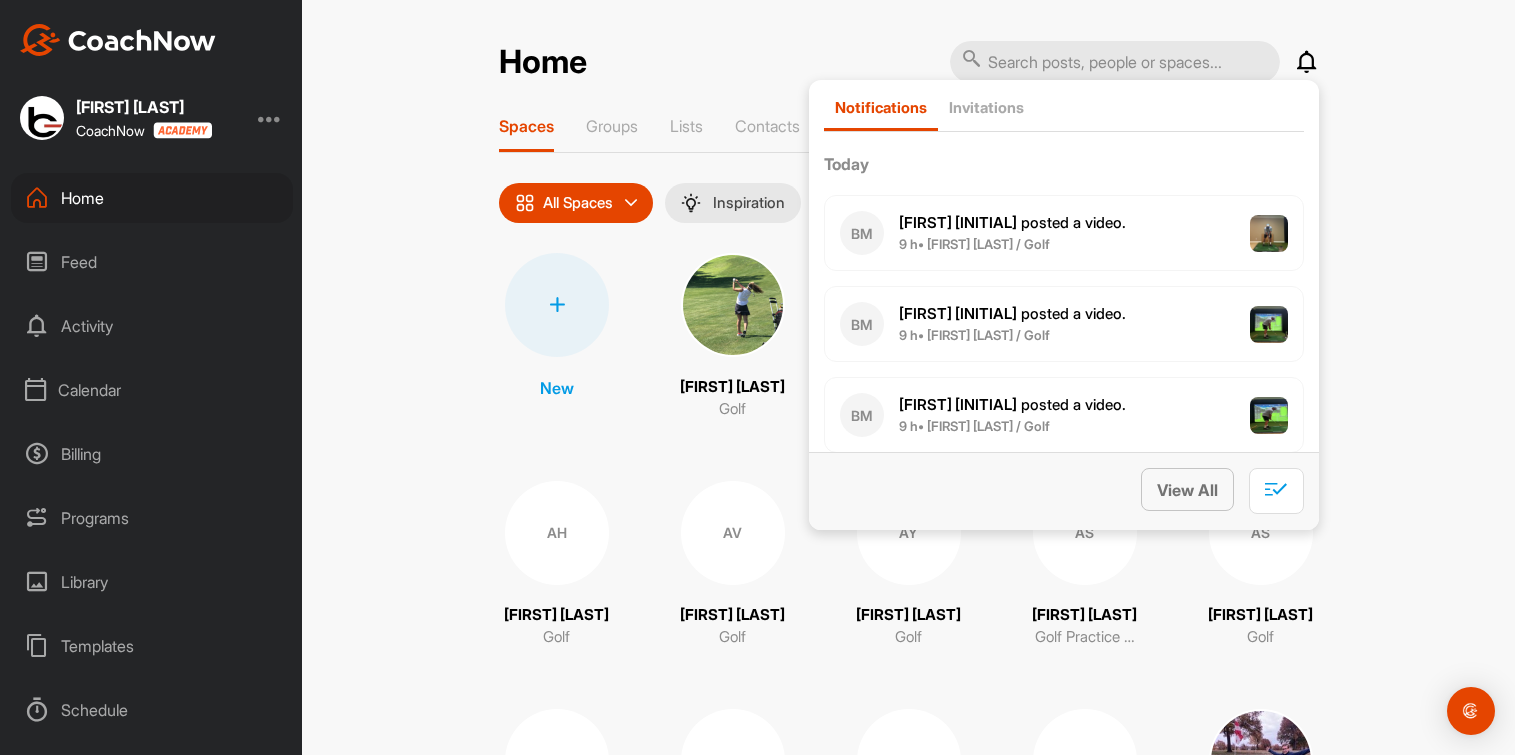 click on "View All" at bounding box center [1187, 490] 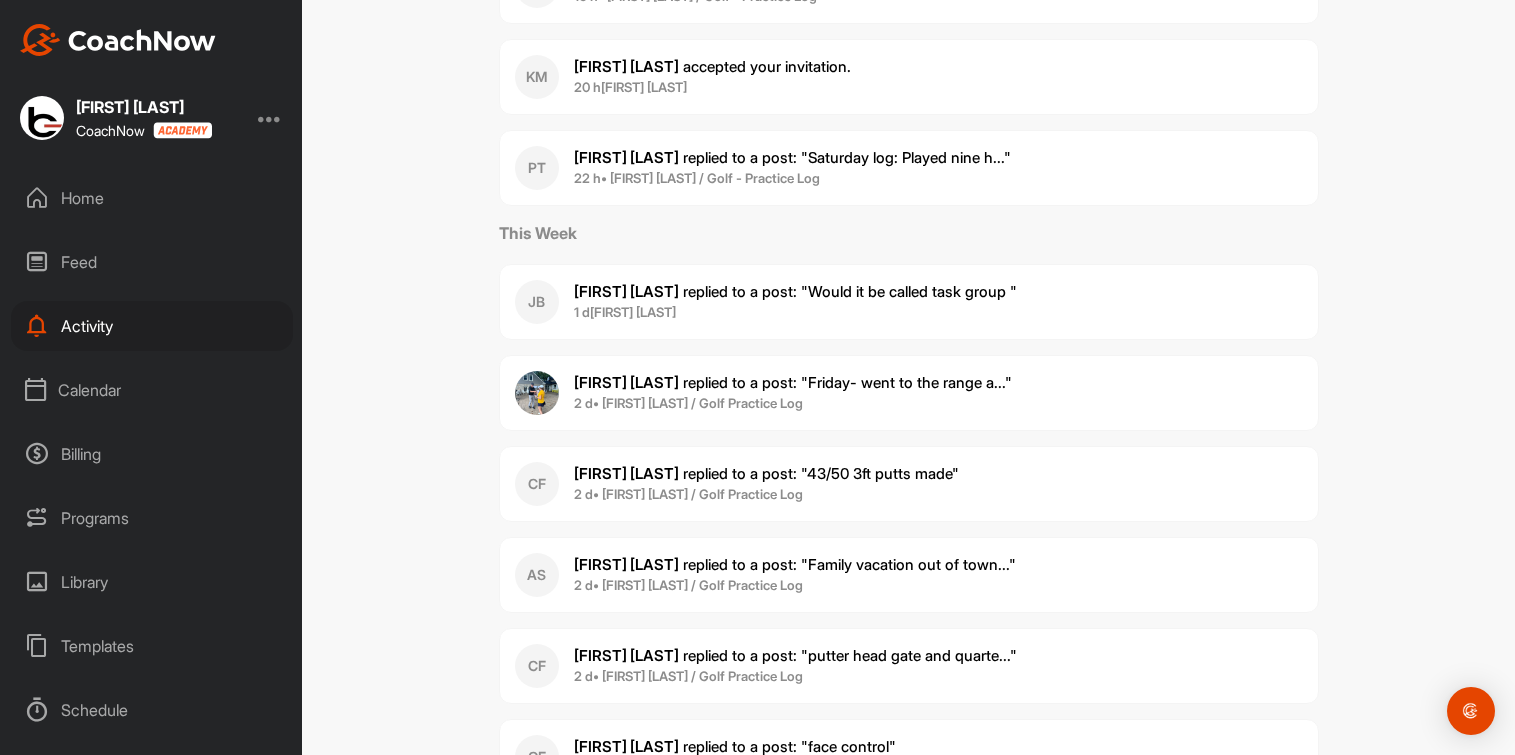 scroll, scrollTop: 999, scrollLeft: 0, axis: vertical 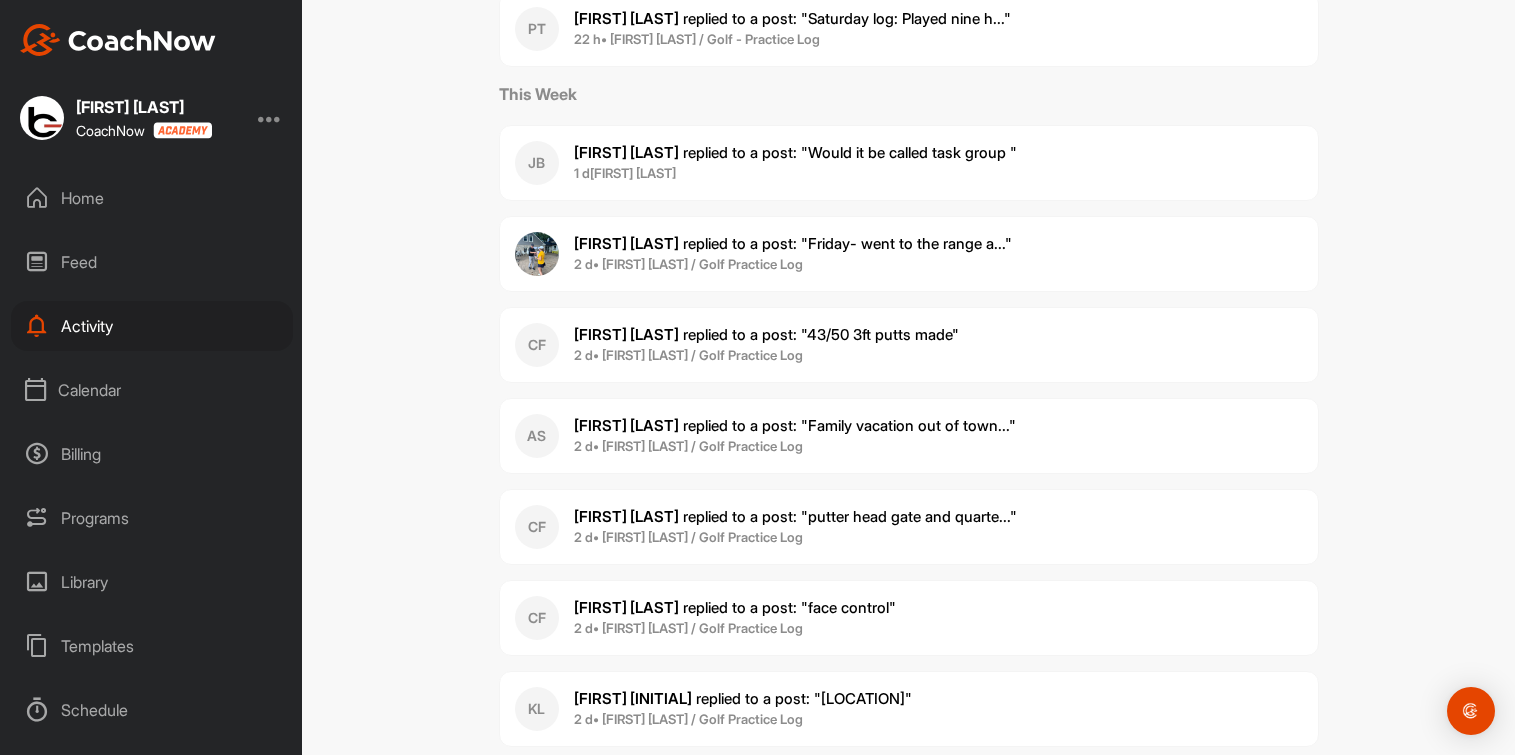 click on "Home" at bounding box center [152, 198] 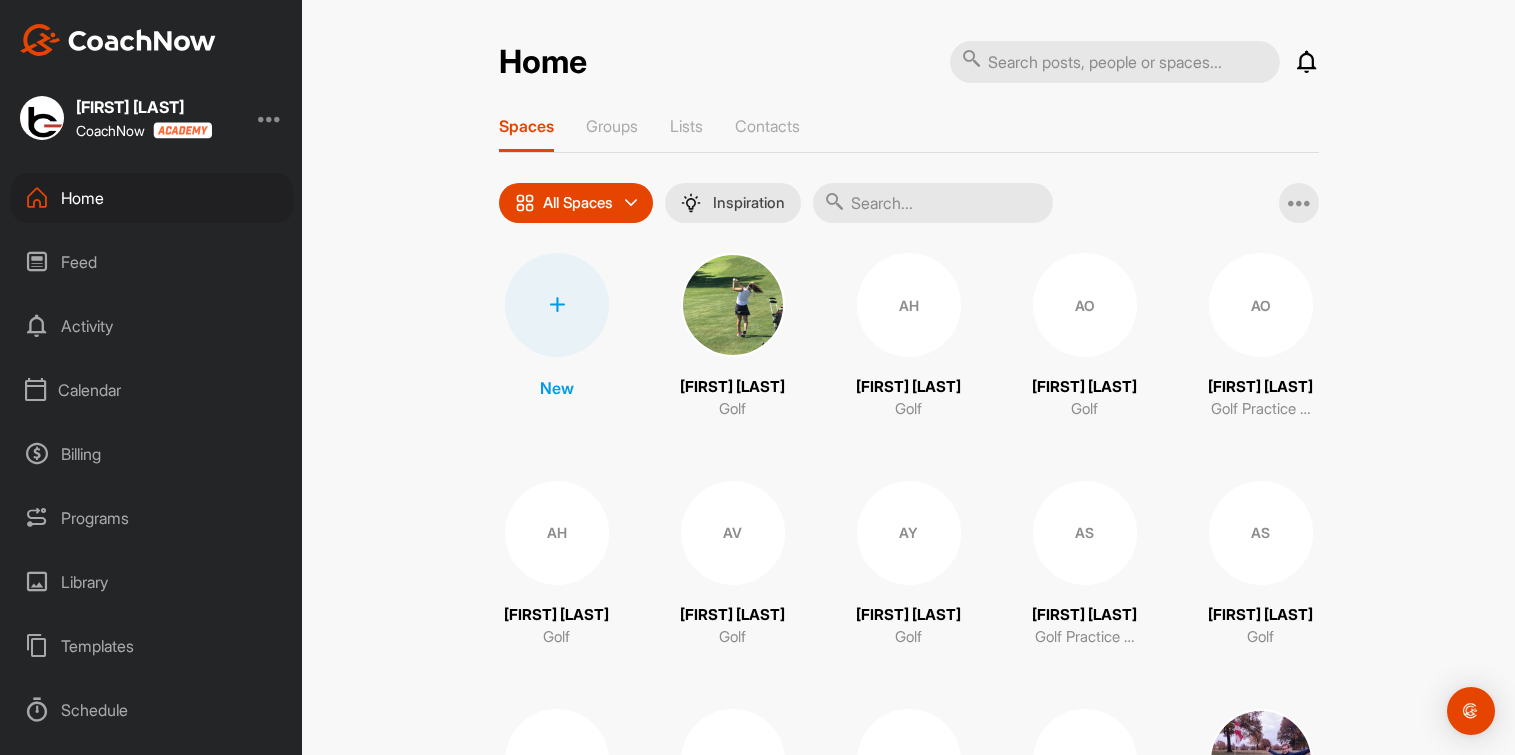 click at bounding box center [933, 203] 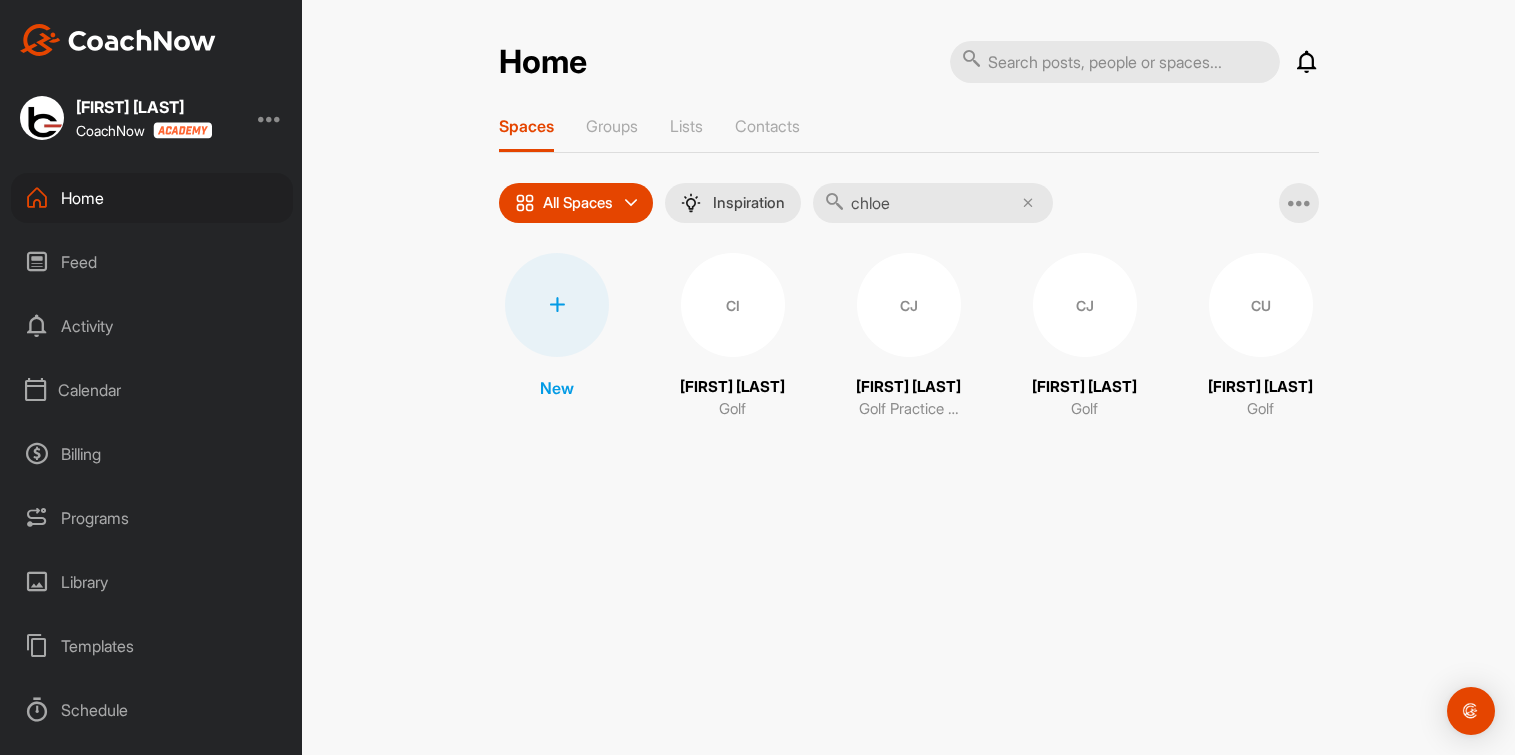 type on "chloe" 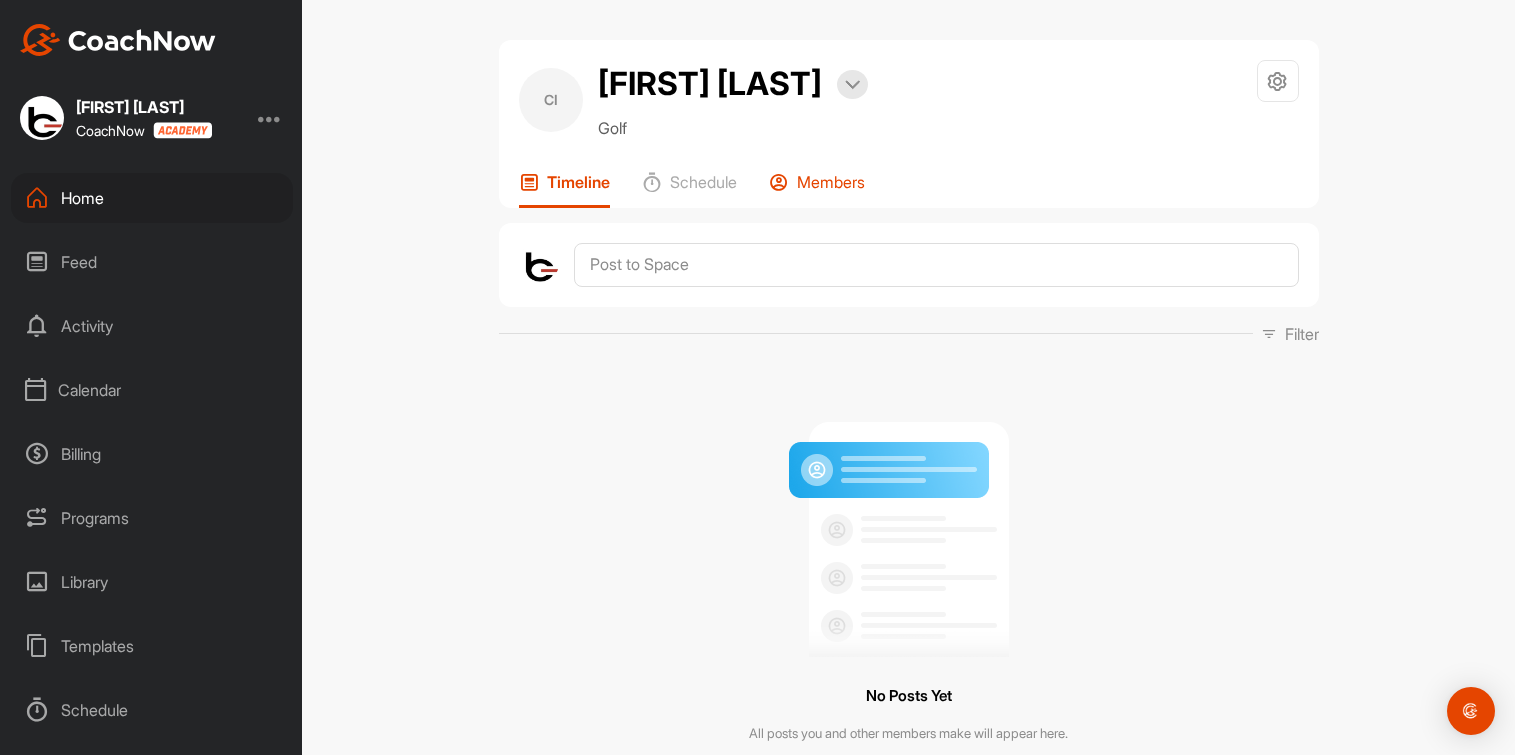 click on "Members" at bounding box center (831, 182) 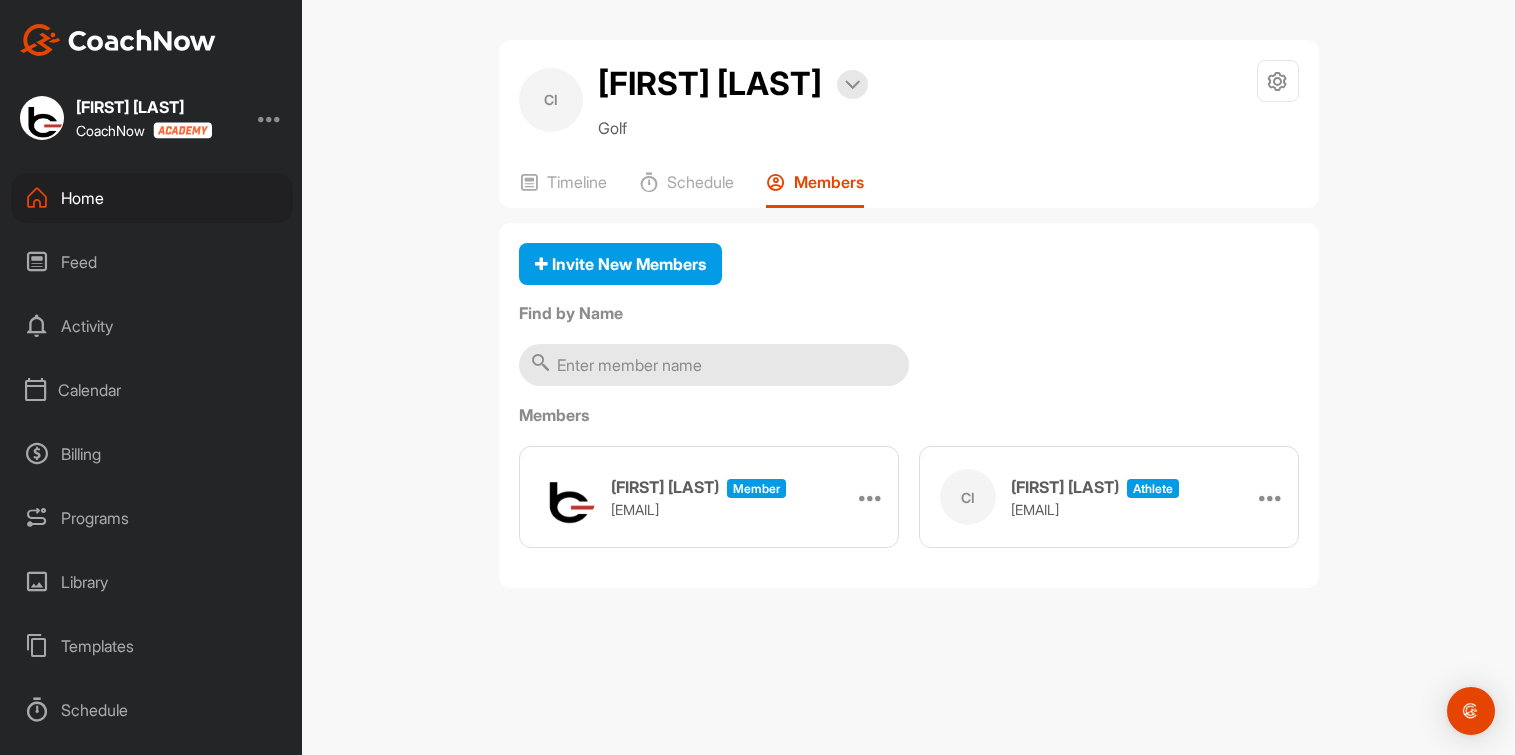 click on "Home" at bounding box center [152, 198] 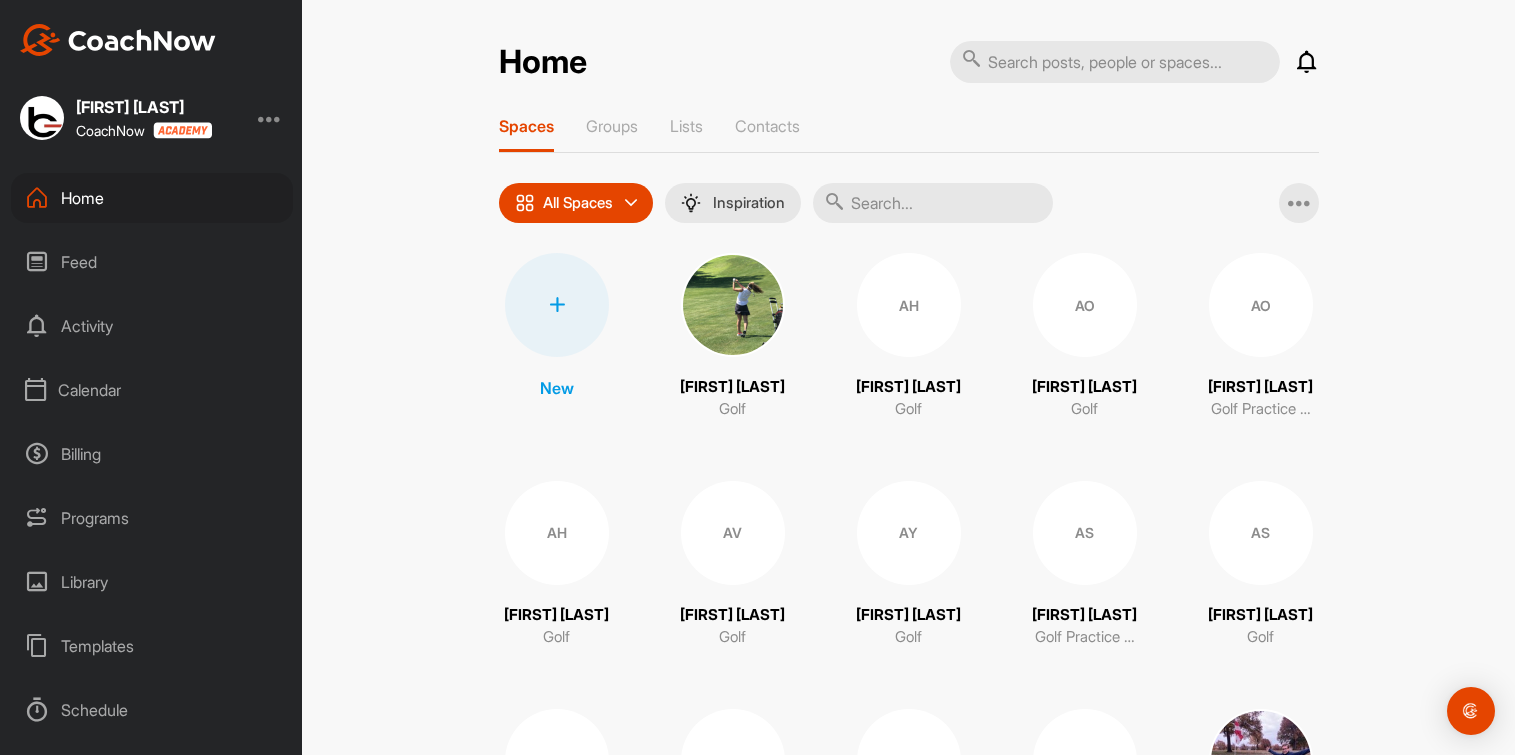 click at bounding box center (557, 305) 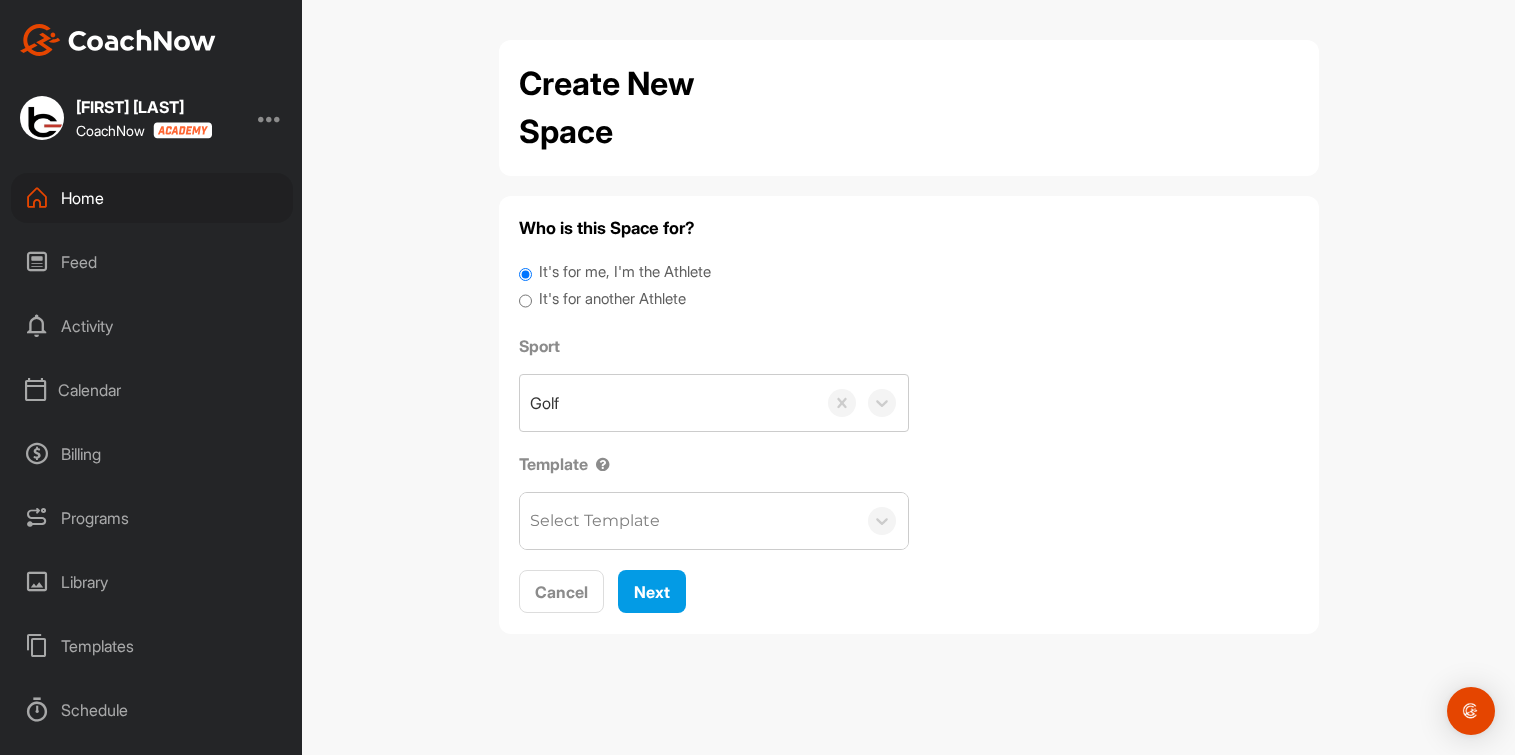 click on "Home" at bounding box center [152, 198] 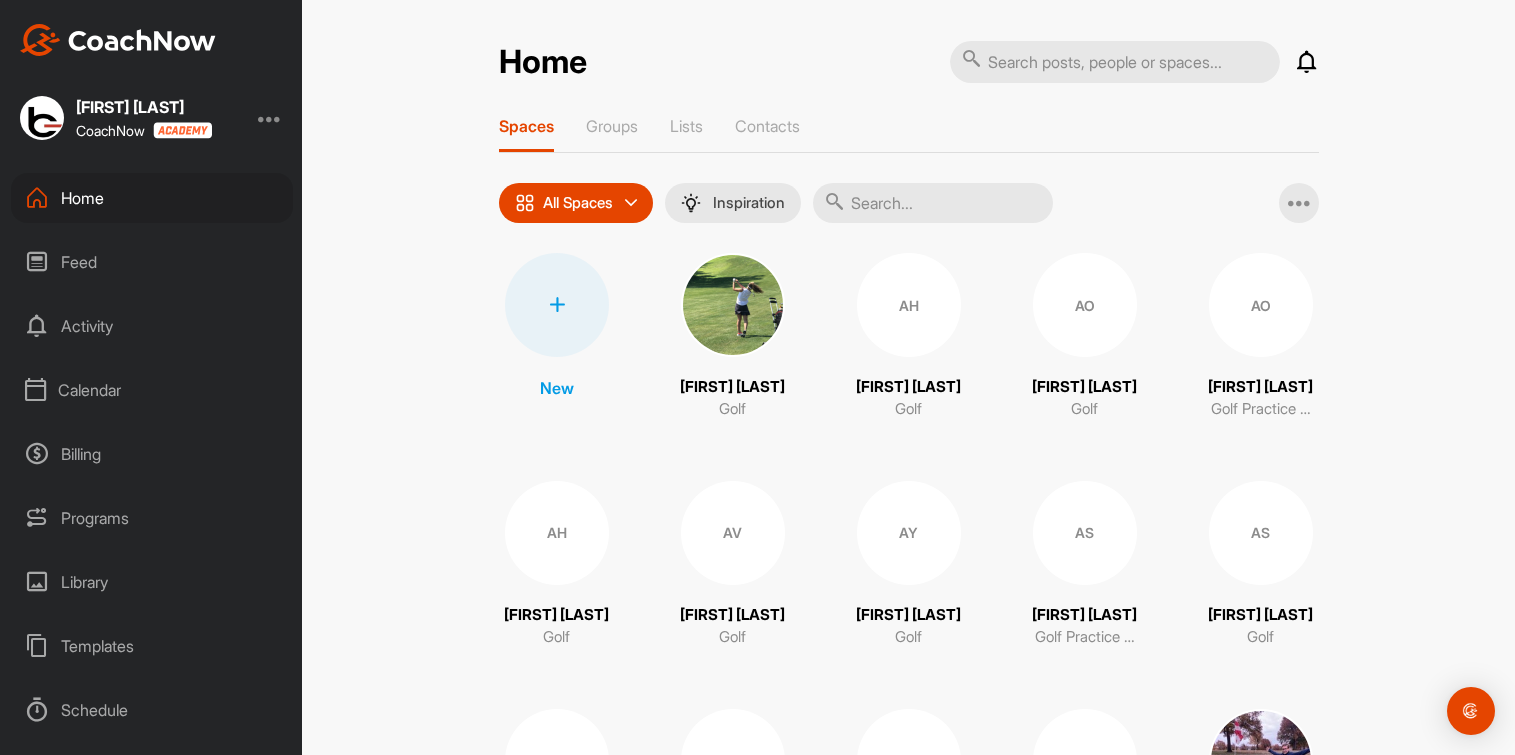 click at bounding box center (933, 203) 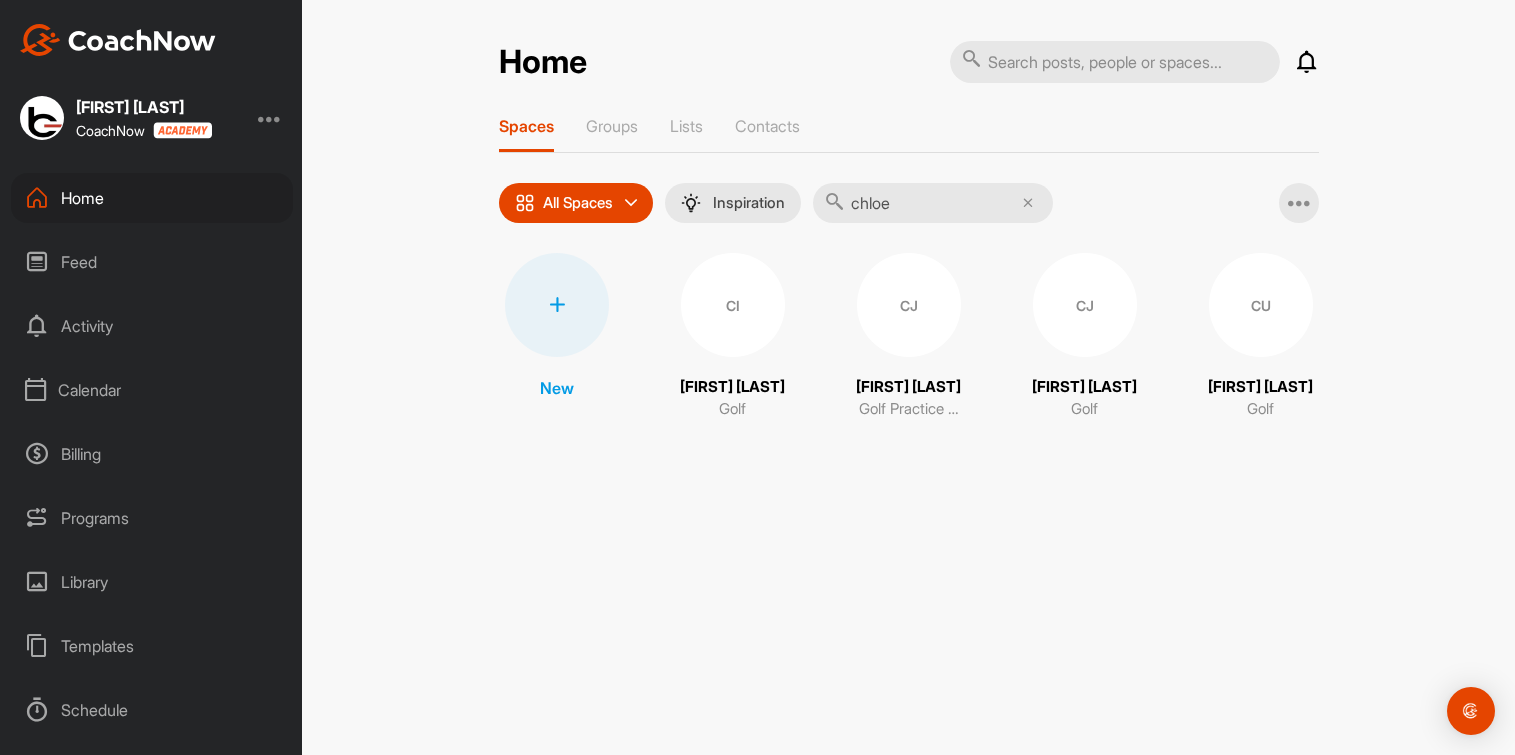 type on "chloe" 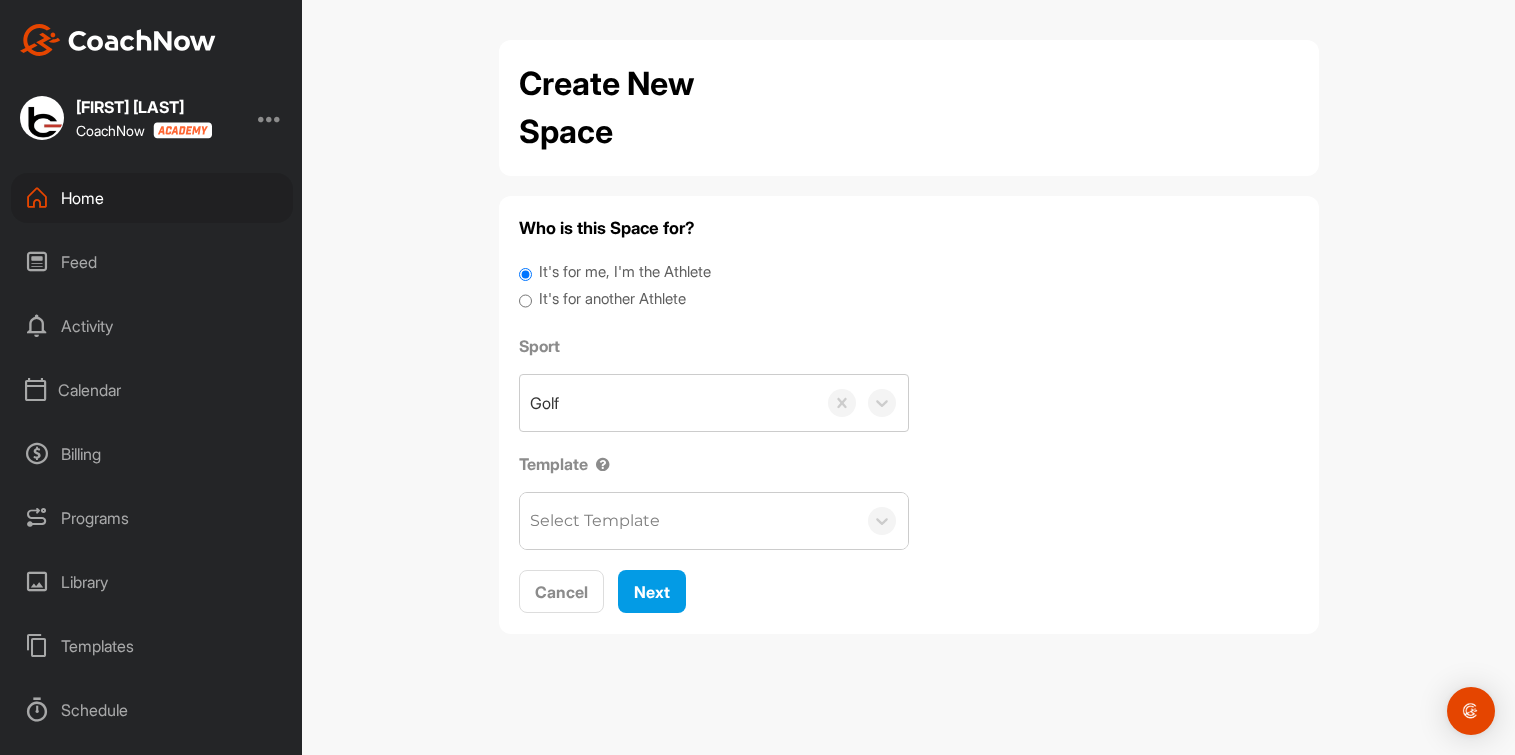 click on "It's for another Athlete" at bounding box center (612, 299) 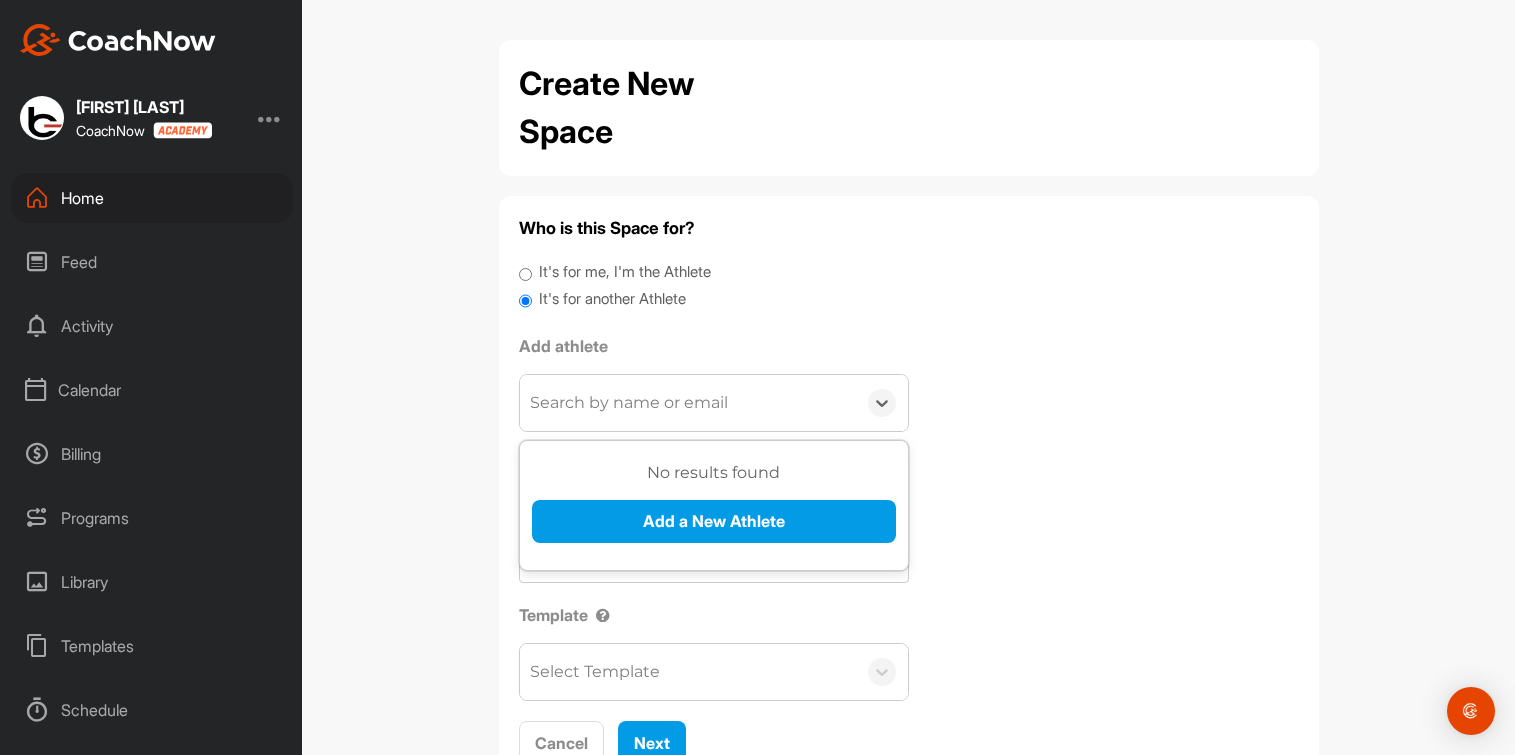click on "Search by name or email" at bounding box center [629, 403] 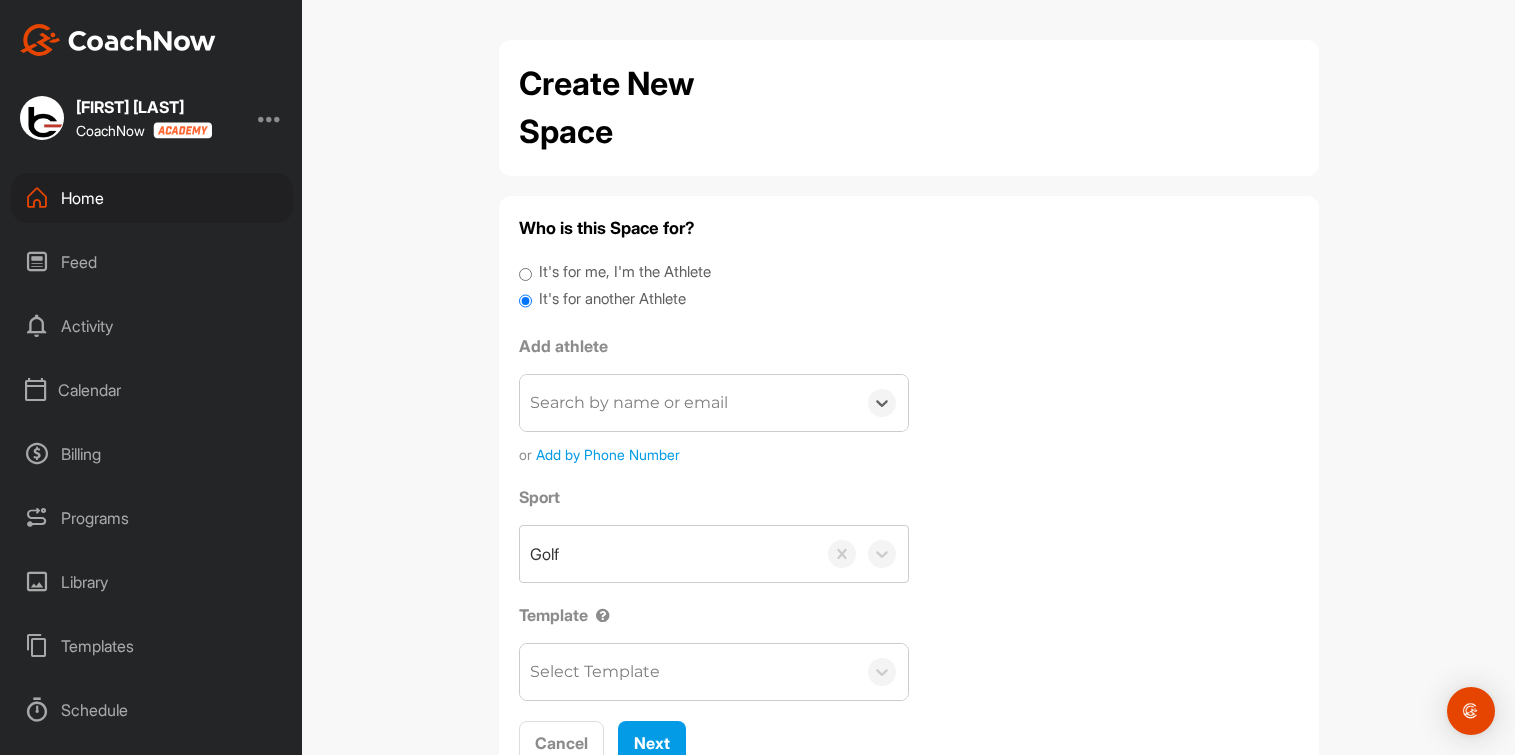 click on "Search by name or email" at bounding box center [629, 403] 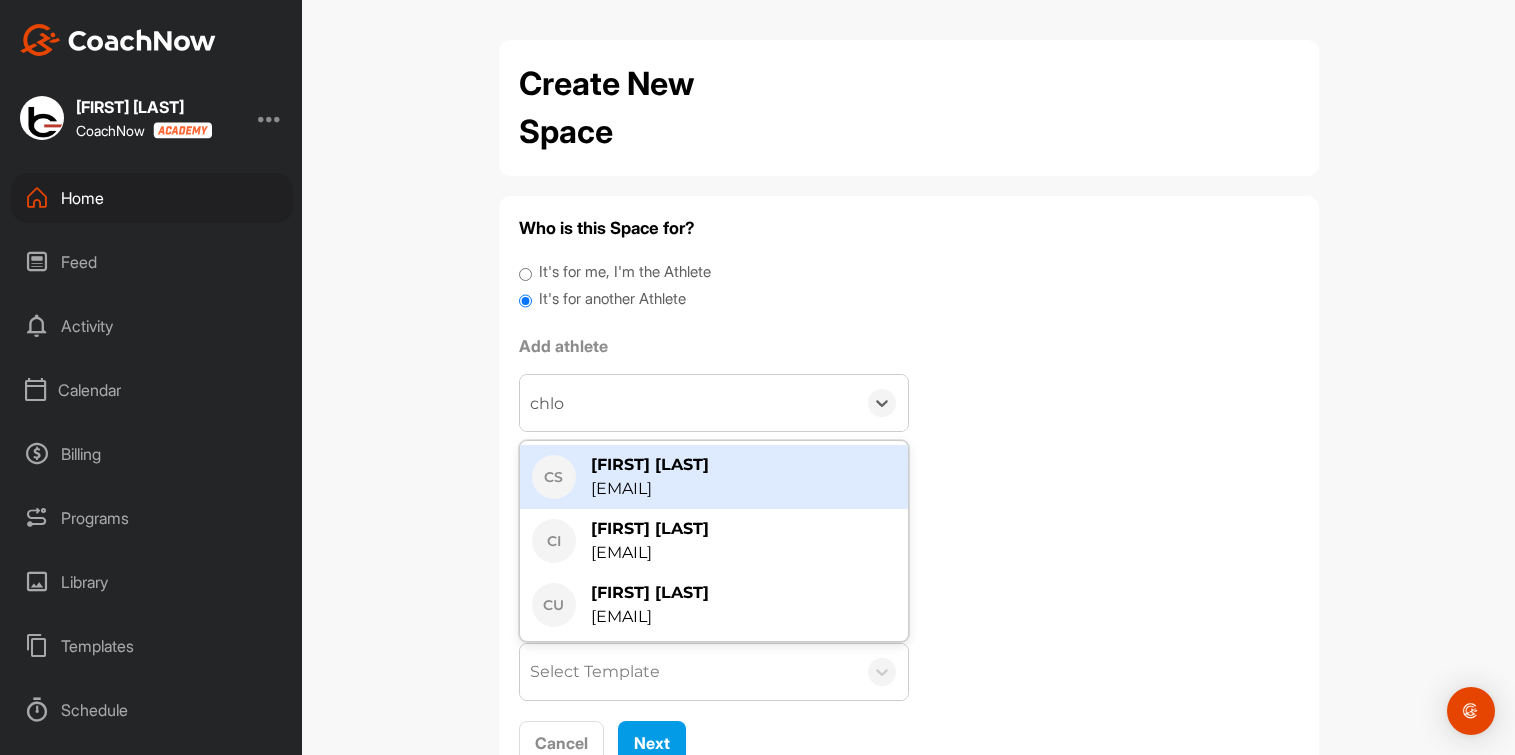 type on "chloe" 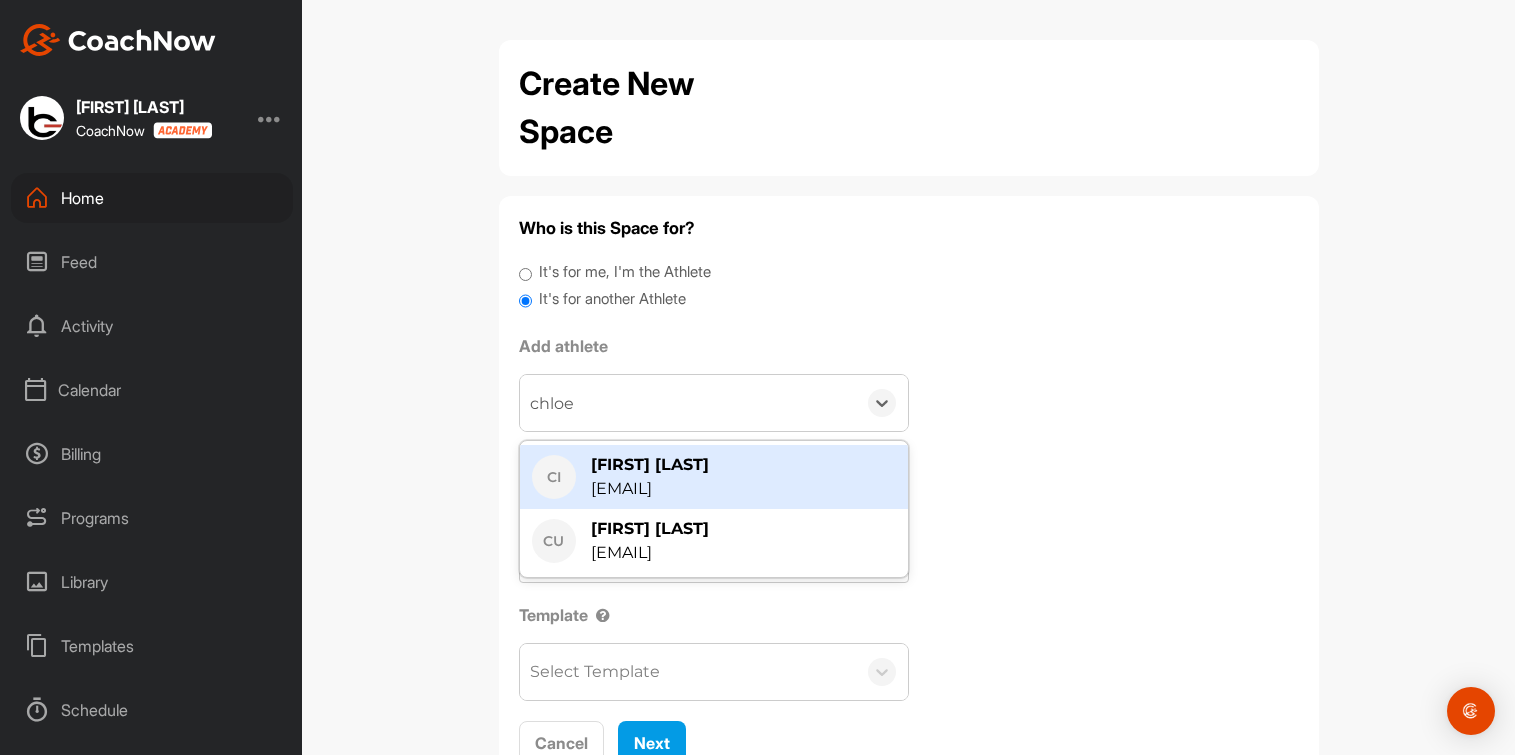 click on "[FIRST] [LAST]" at bounding box center [650, 465] 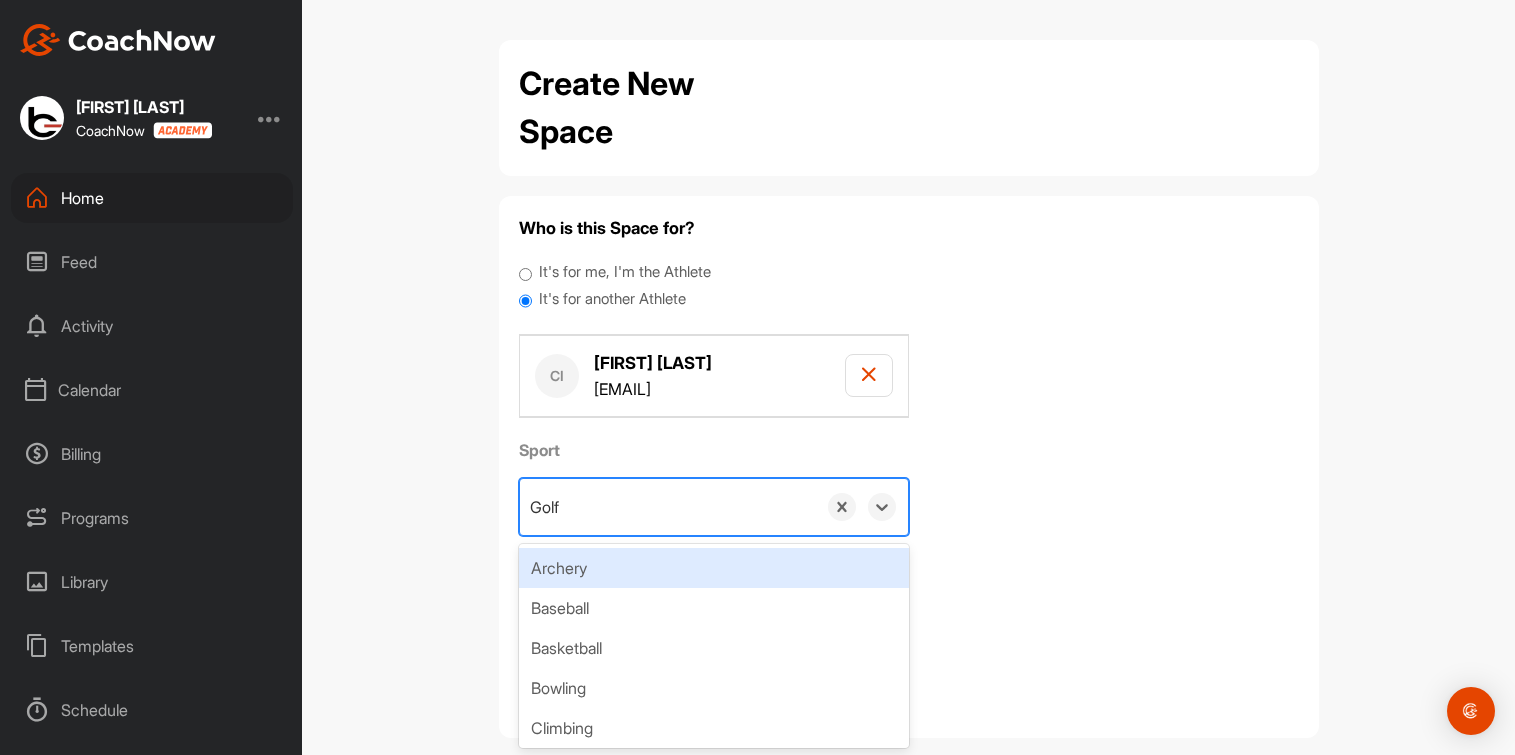 drag, startPoint x: 520, startPoint y: 502, endPoint x: 610, endPoint y: 503, distance: 90.005554 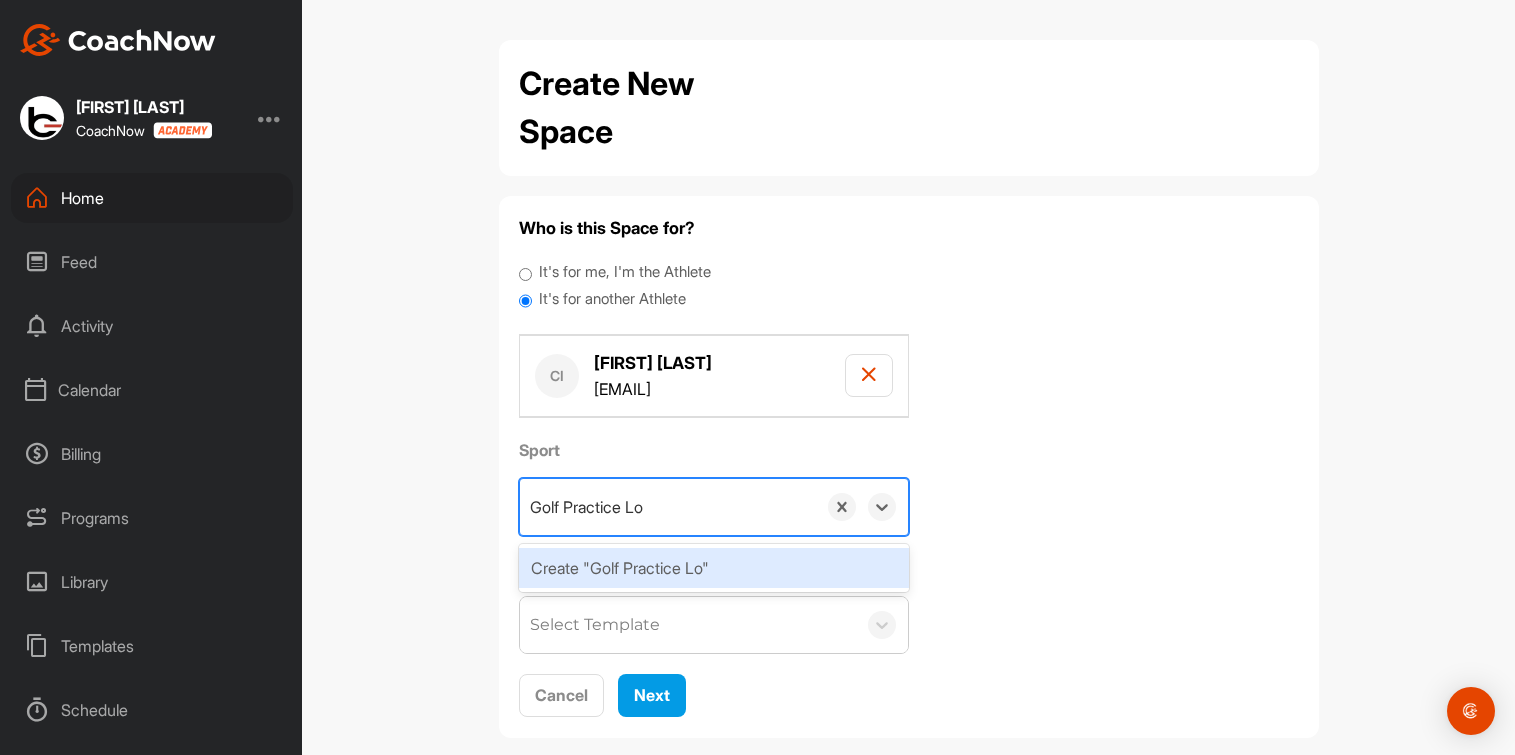 type on "Golf Practice Log" 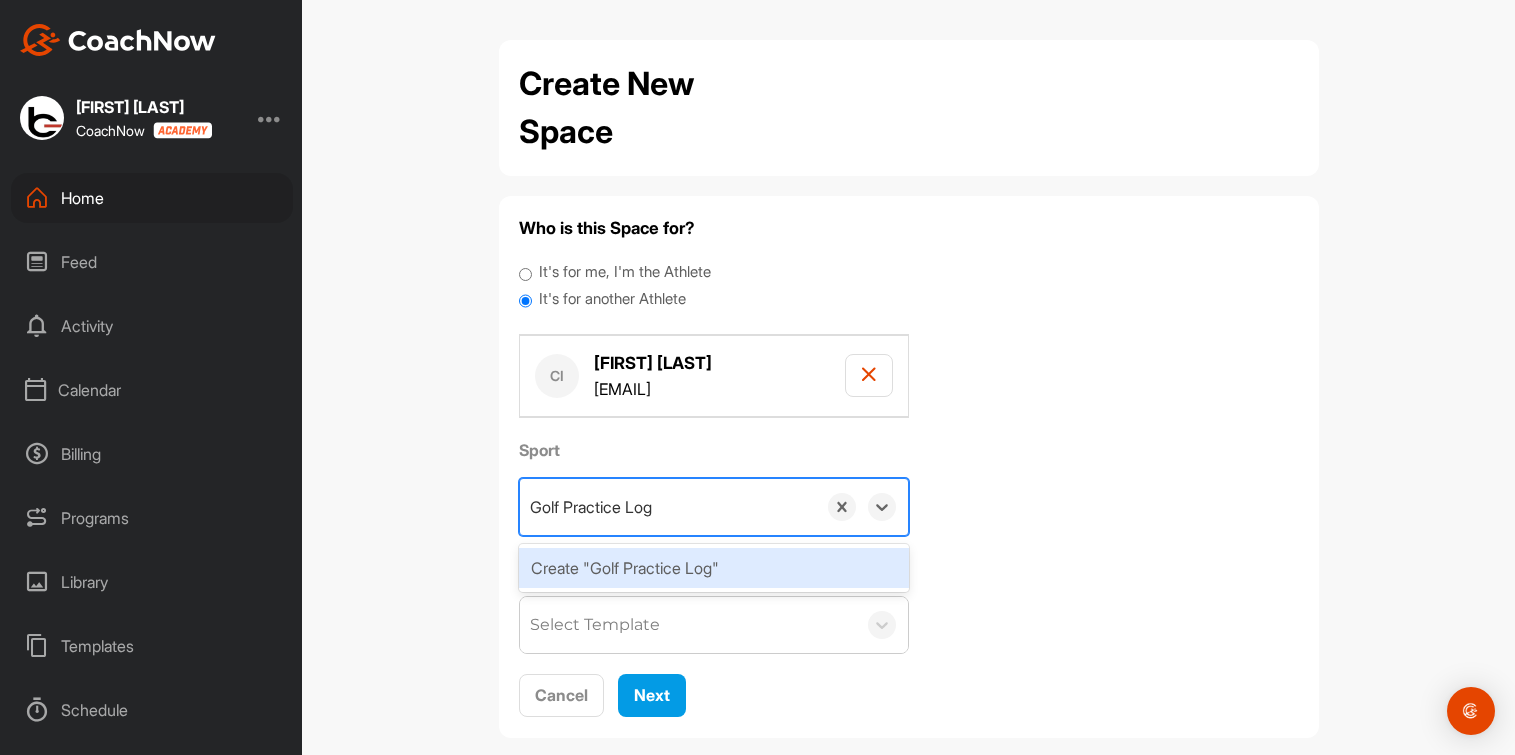 click on "Create "Golf Practice Log"" at bounding box center (714, 568) 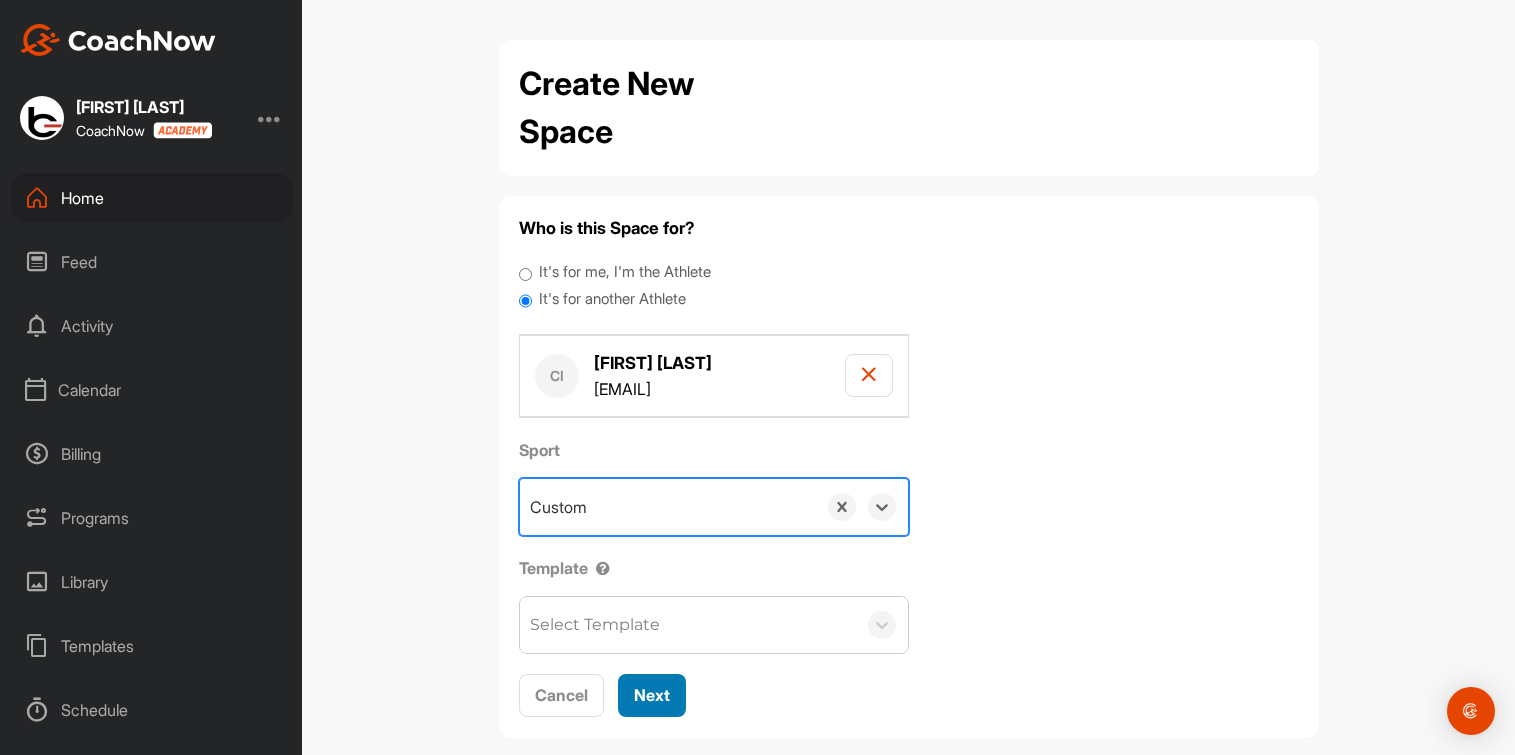 click on "Next" at bounding box center (652, 695) 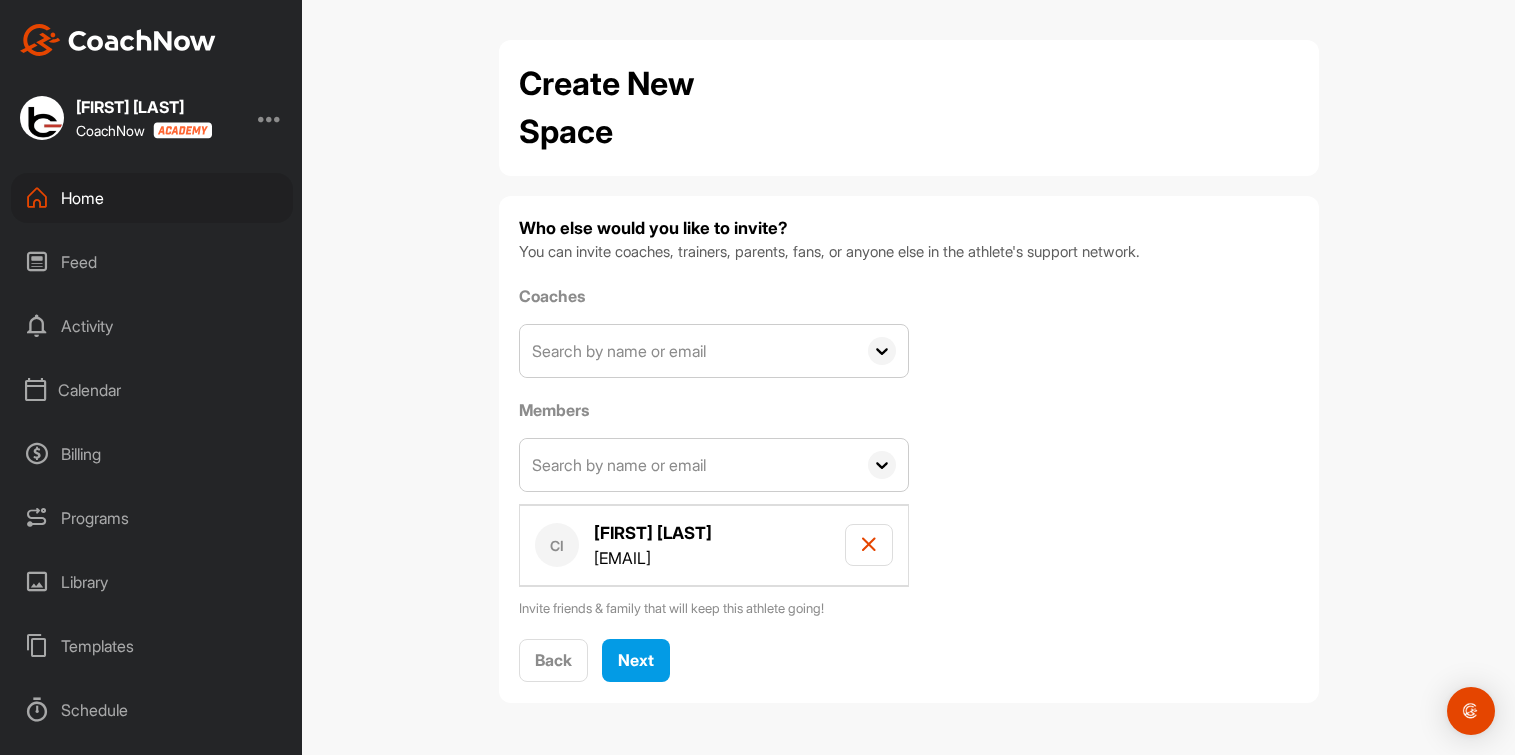 click at bounding box center (688, 351) 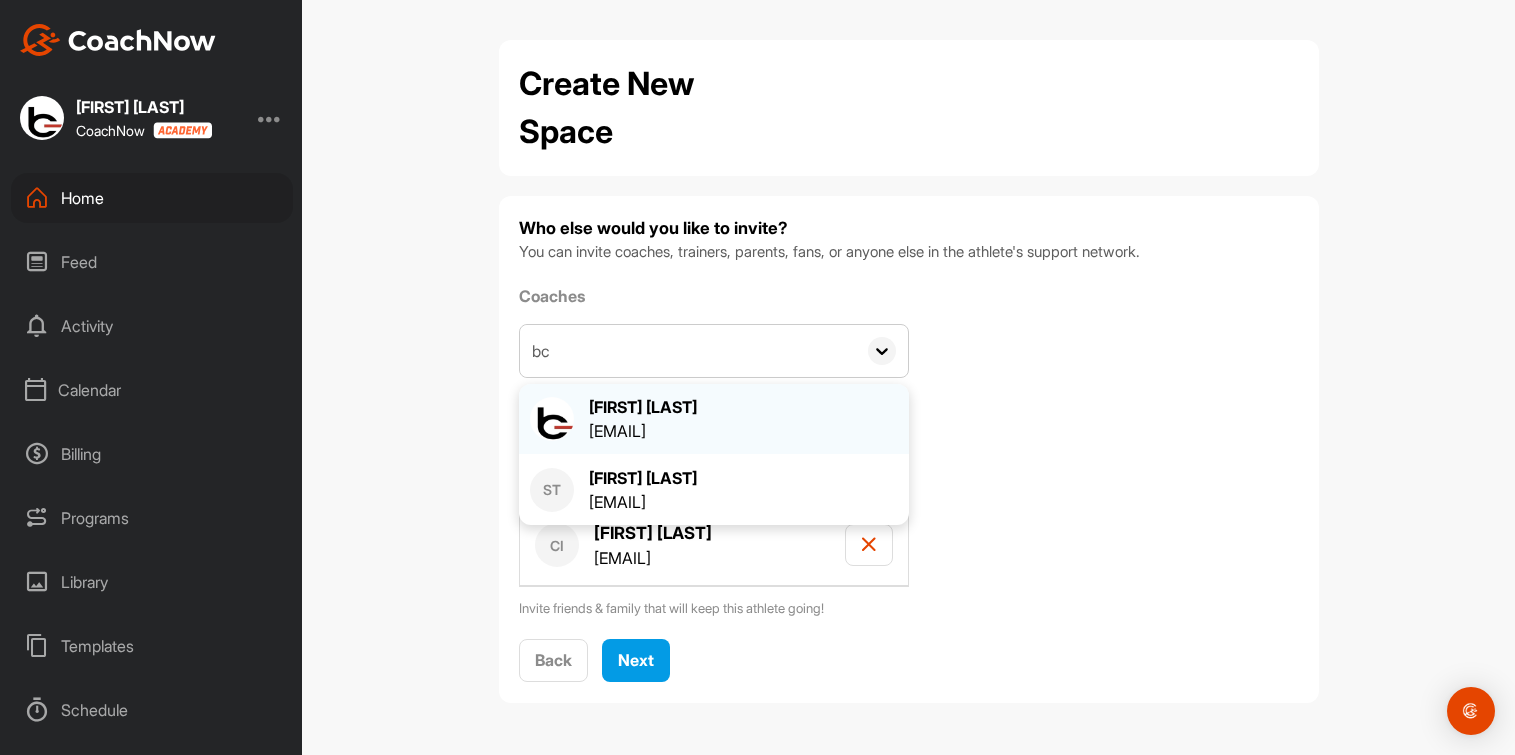 type on "bc" 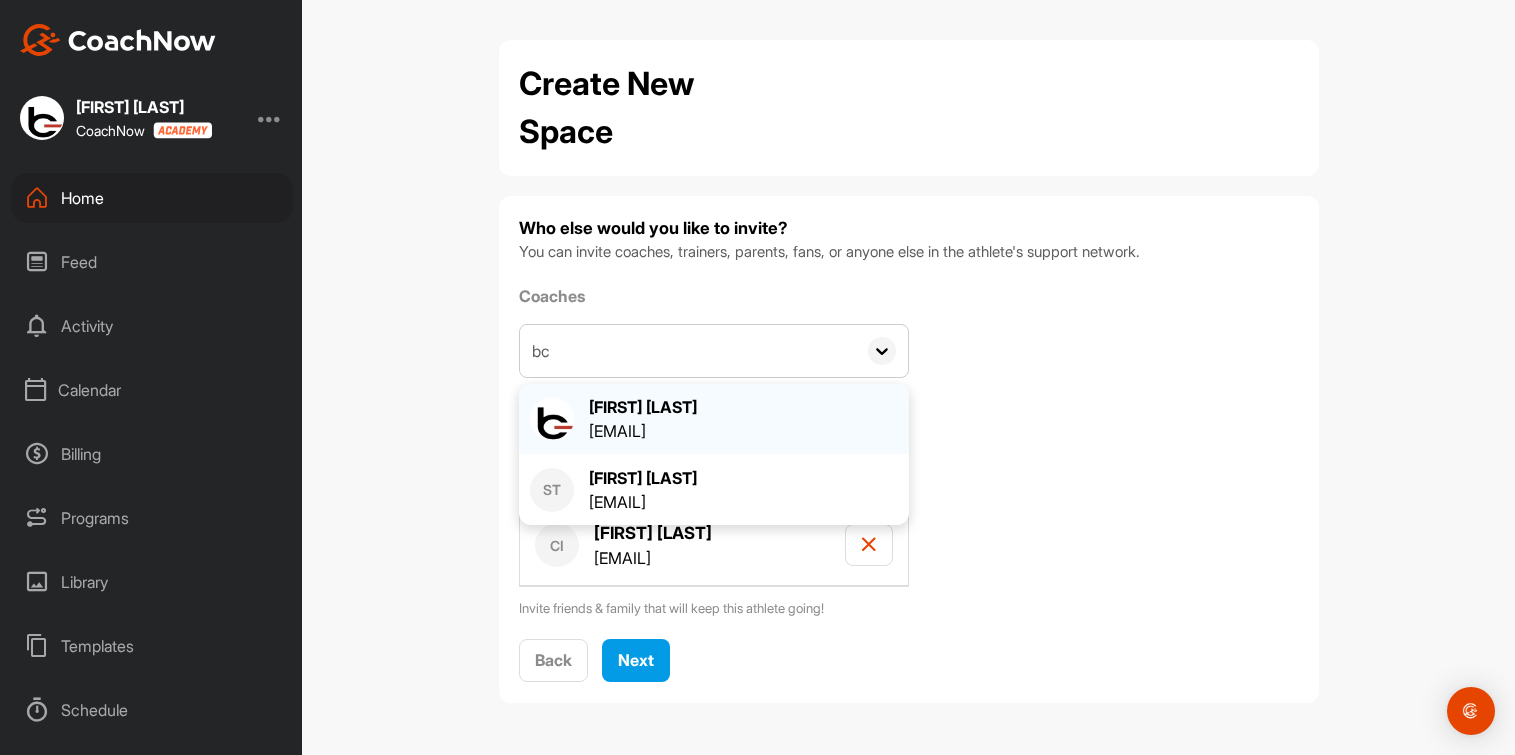 click on "[EMAIL]" at bounding box center [643, 431] 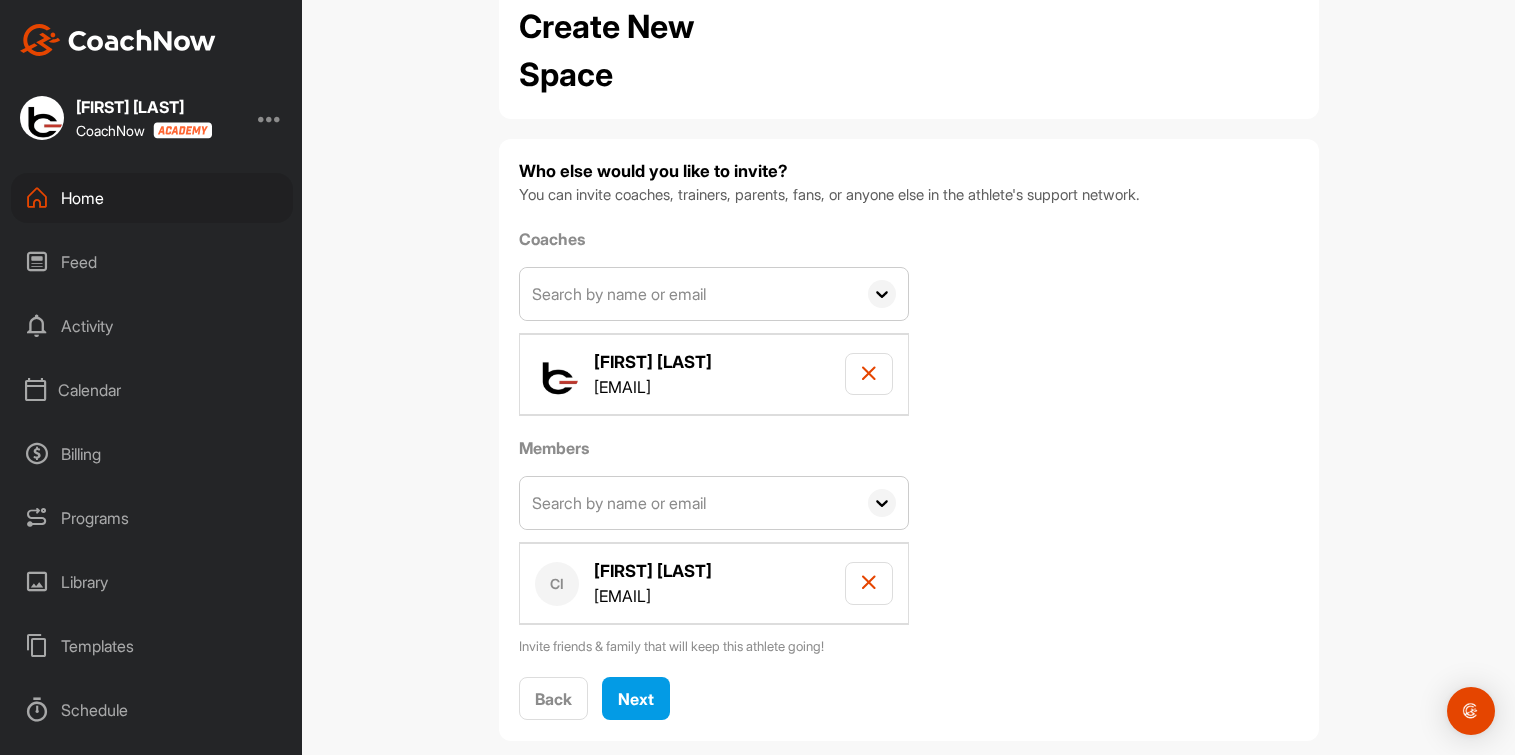 scroll, scrollTop: 86, scrollLeft: 0, axis: vertical 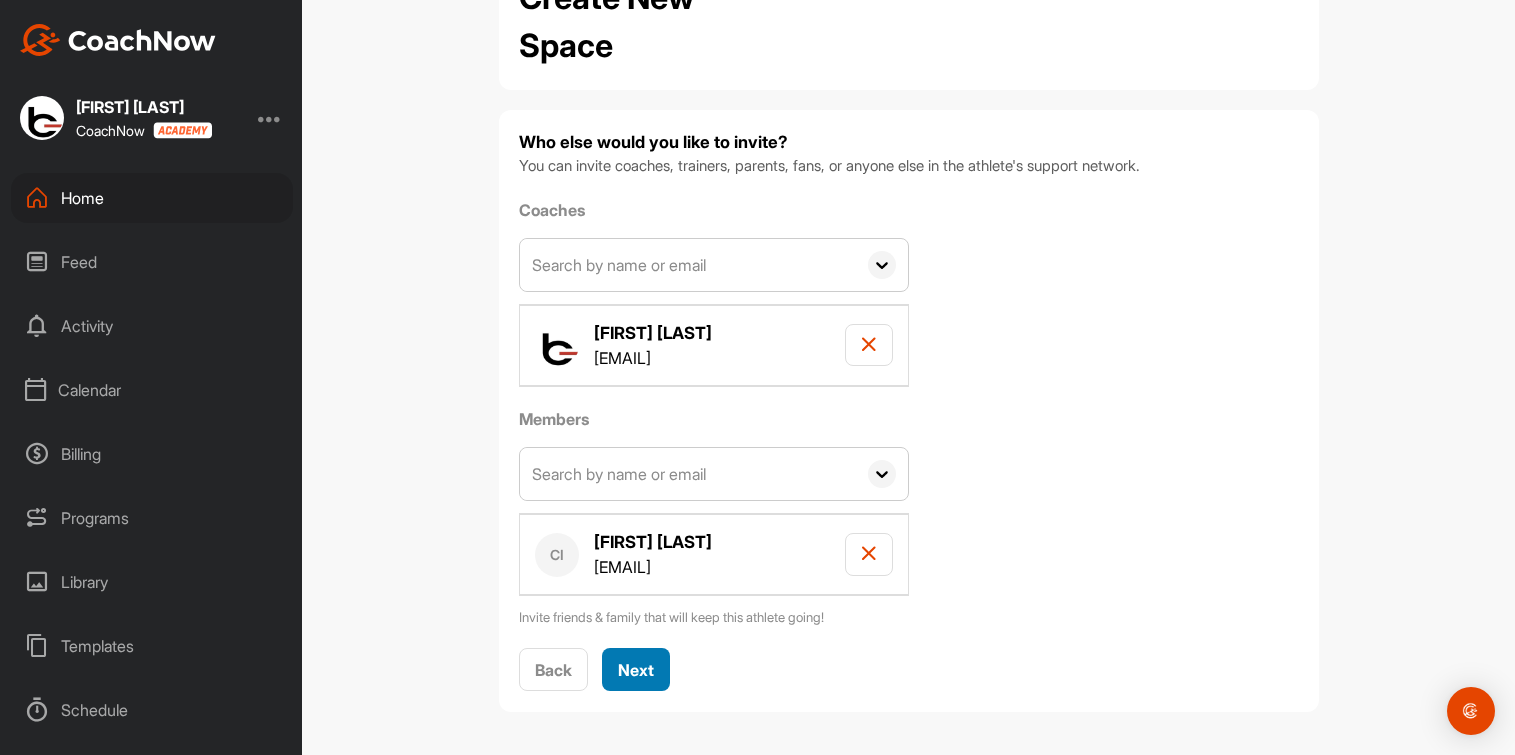 click on "Next" at bounding box center (636, 670) 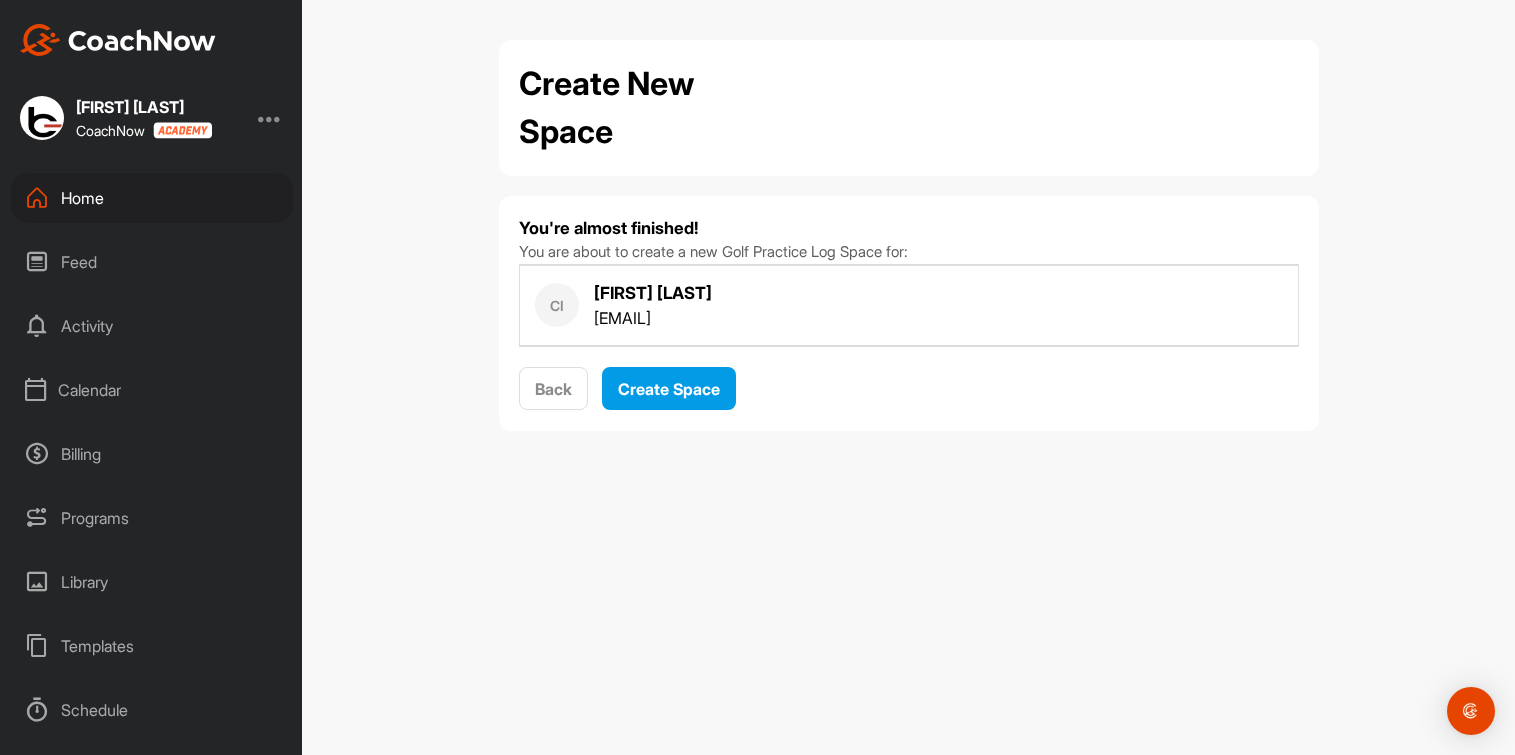 scroll, scrollTop: 0, scrollLeft: 0, axis: both 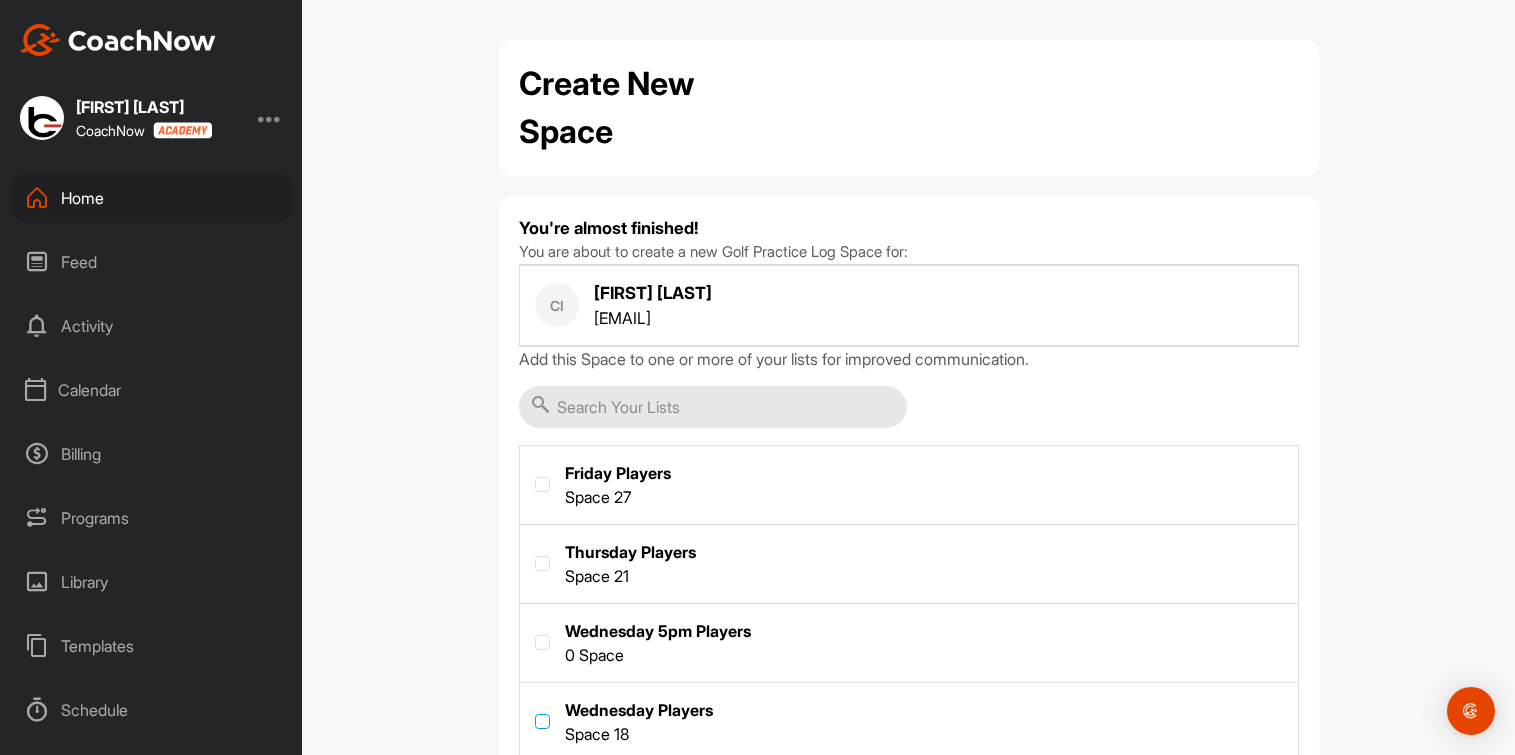 drag, startPoint x: 536, startPoint y: 717, endPoint x: 560, endPoint y: 706, distance: 26.400757 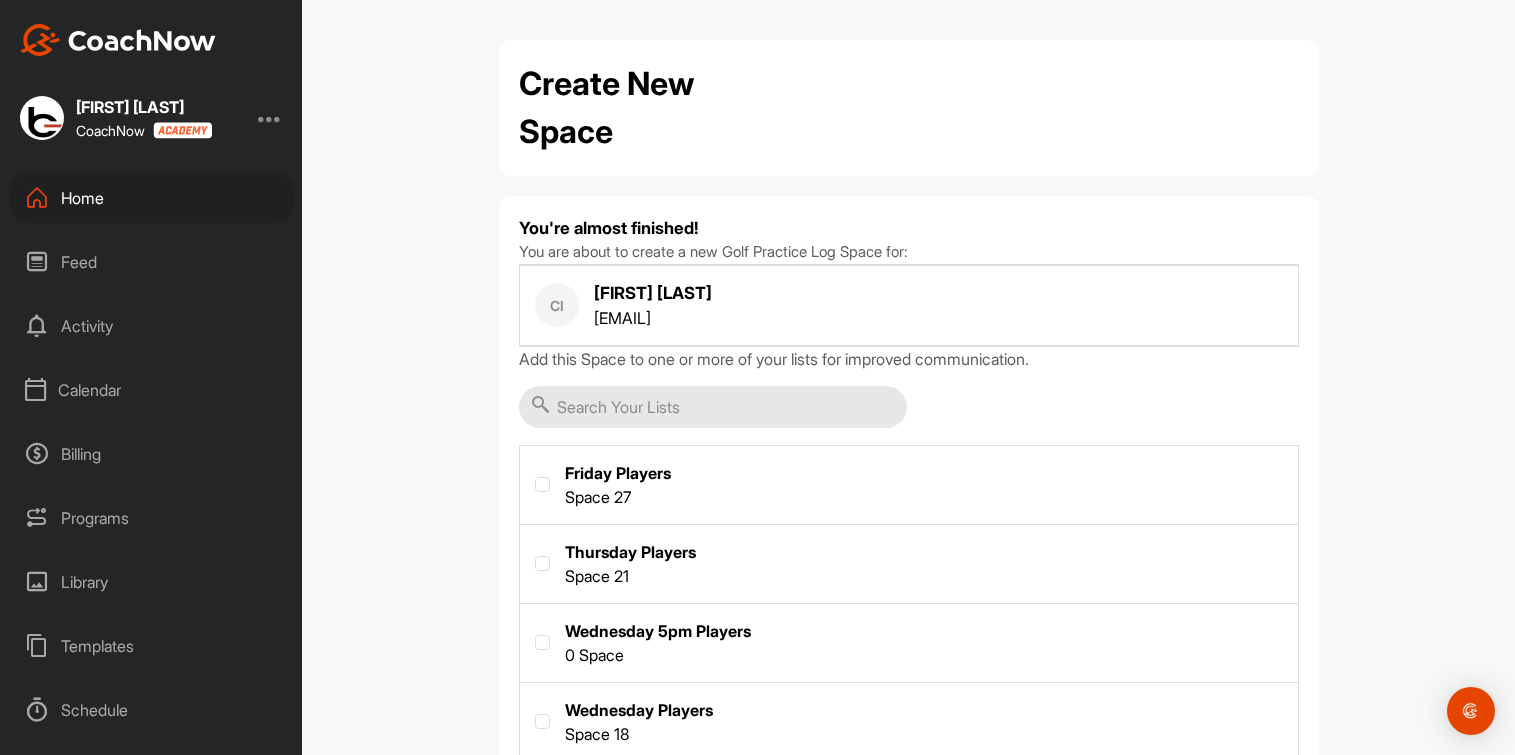 click at bounding box center (535, 714) 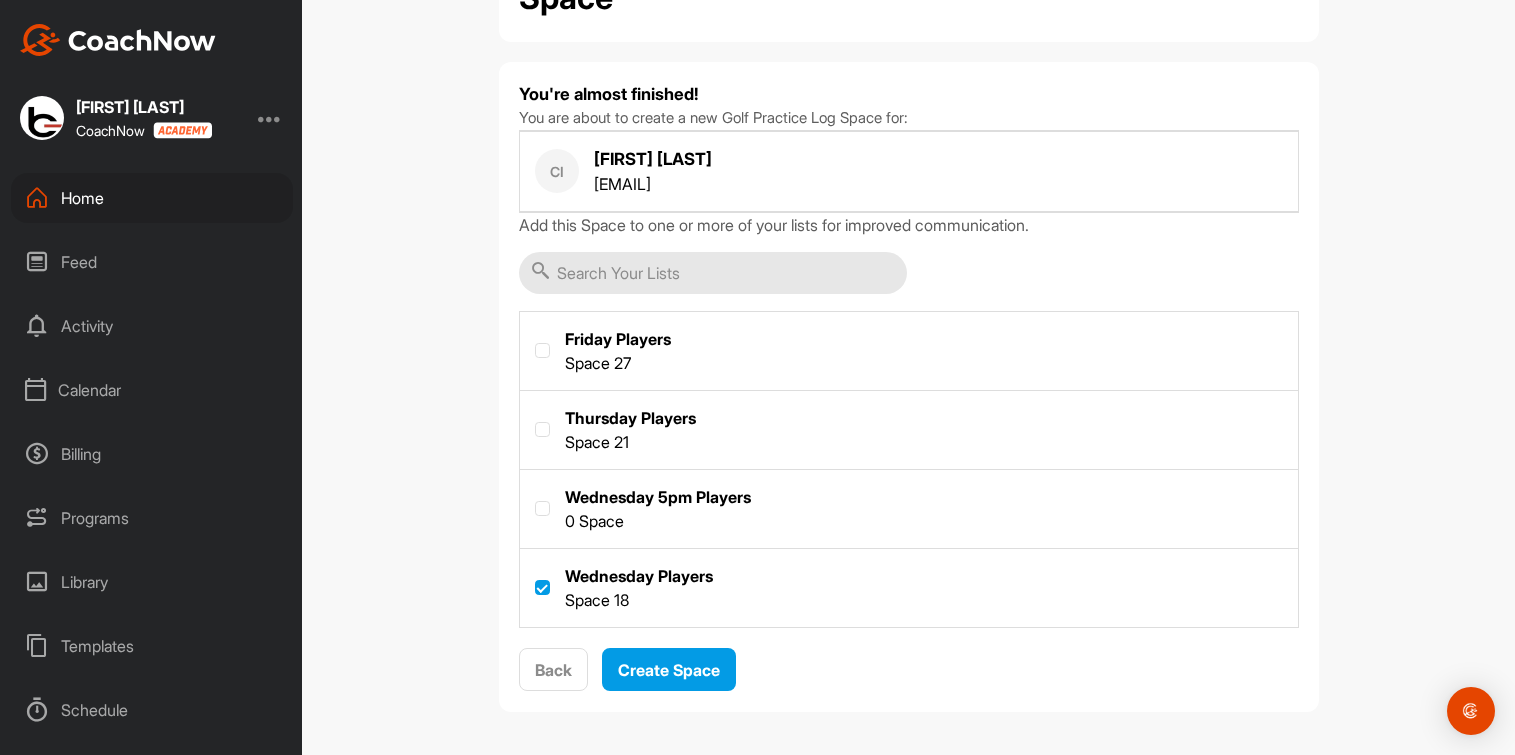 scroll, scrollTop: 135, scrollLeft: 0, axis: vertical 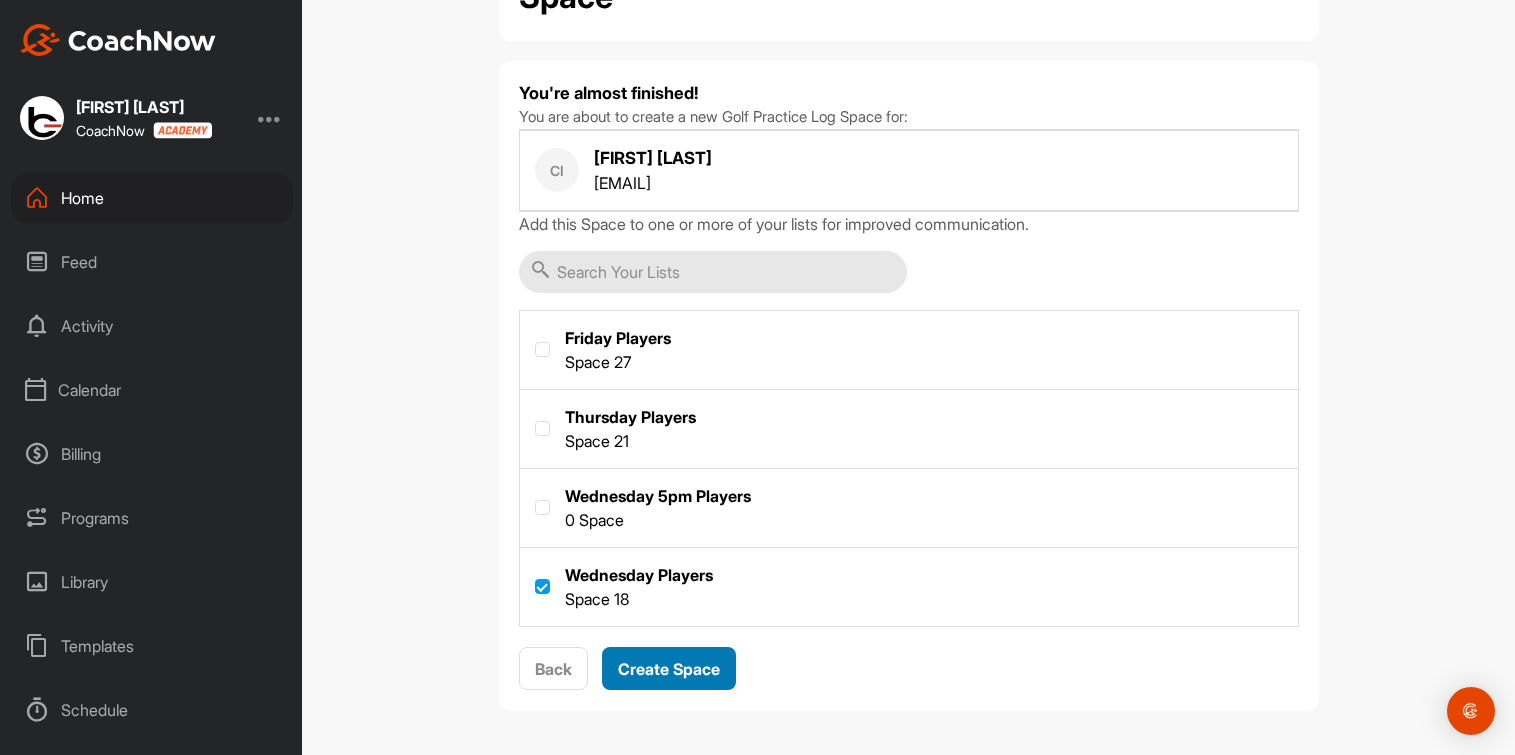 click on "Create Space" at bounding box center (669, 669) 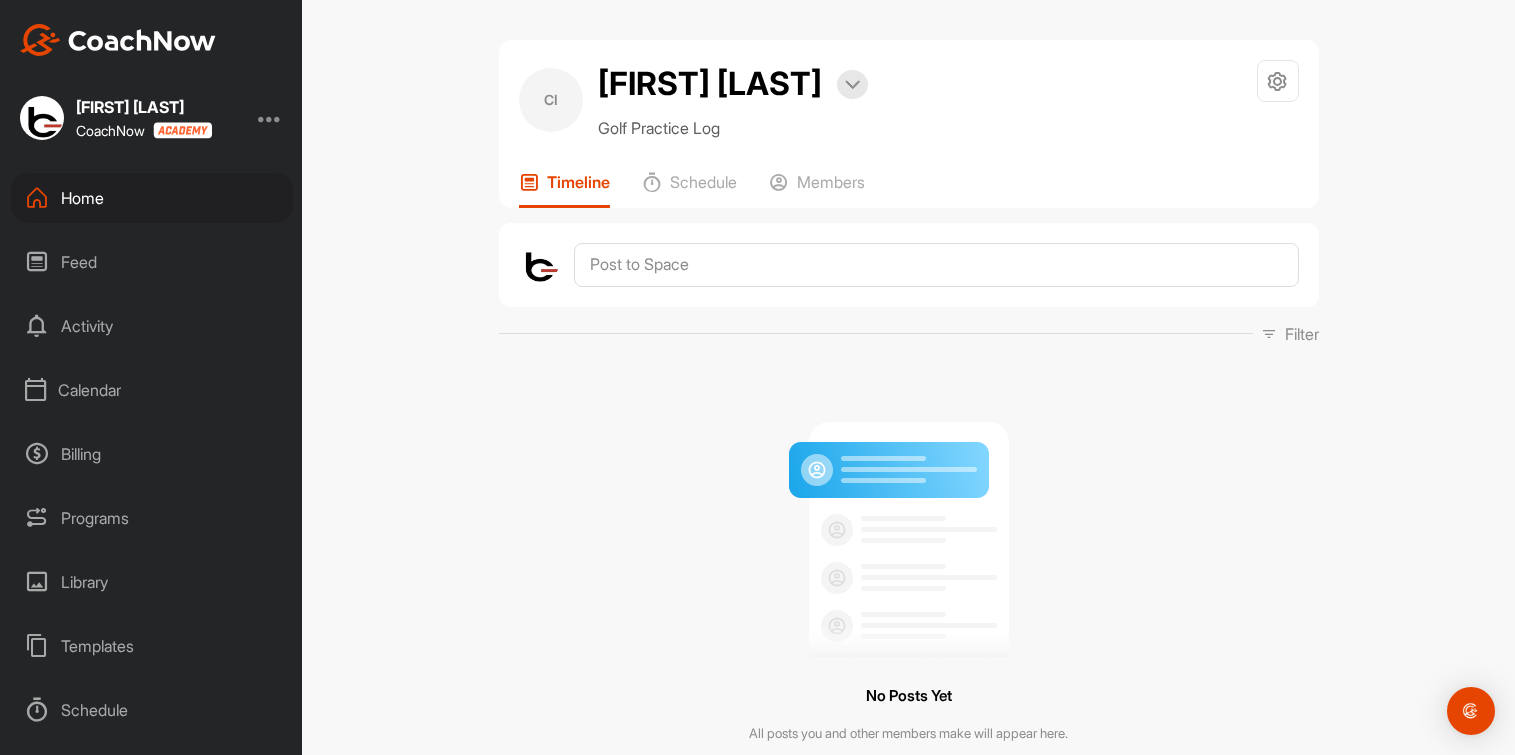 click on "Home" at bounding box center (152, 198) 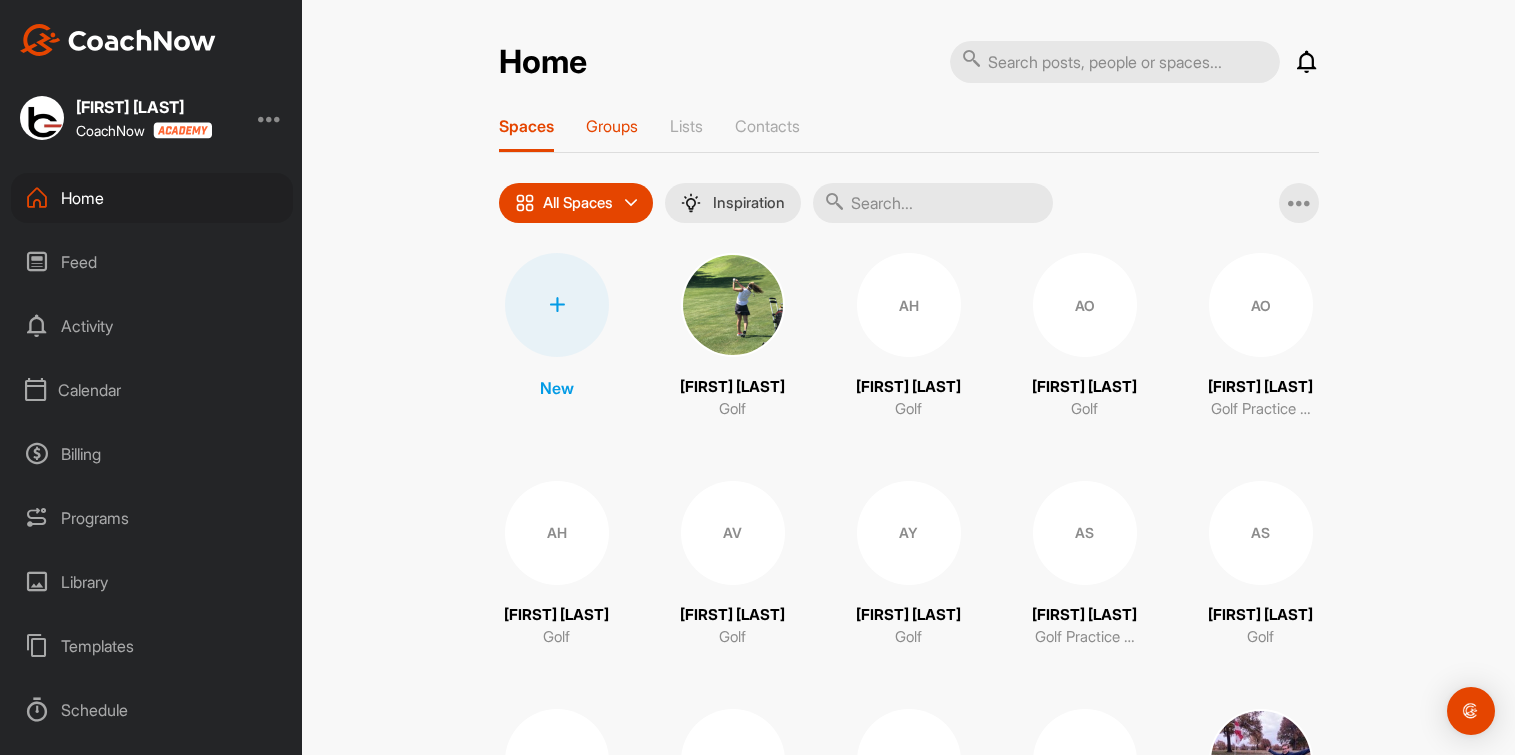 click on "Groups" at bounding box center (612, 126) 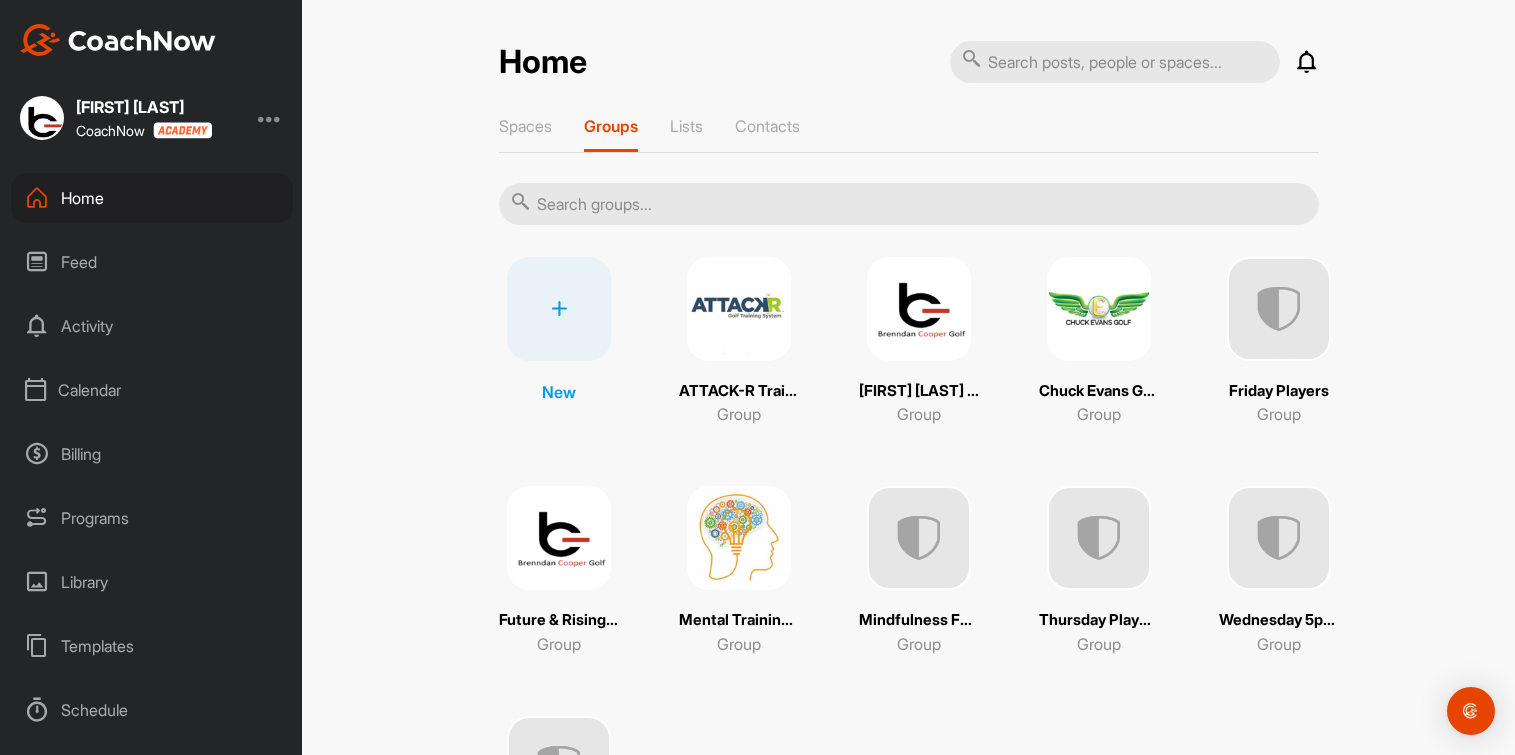 click on "Home" at bounding box center [152, 198] 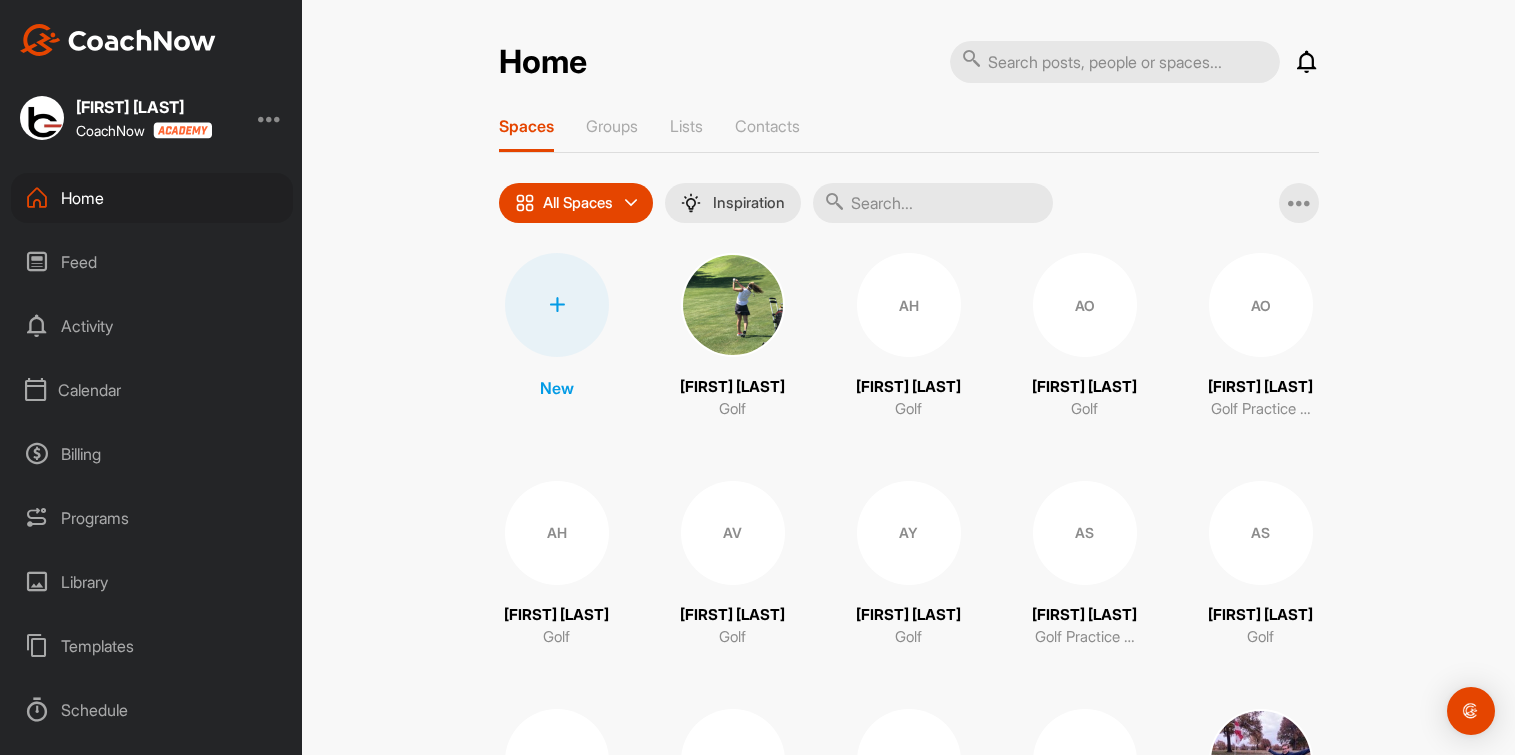click at bounding box center [933, 203] 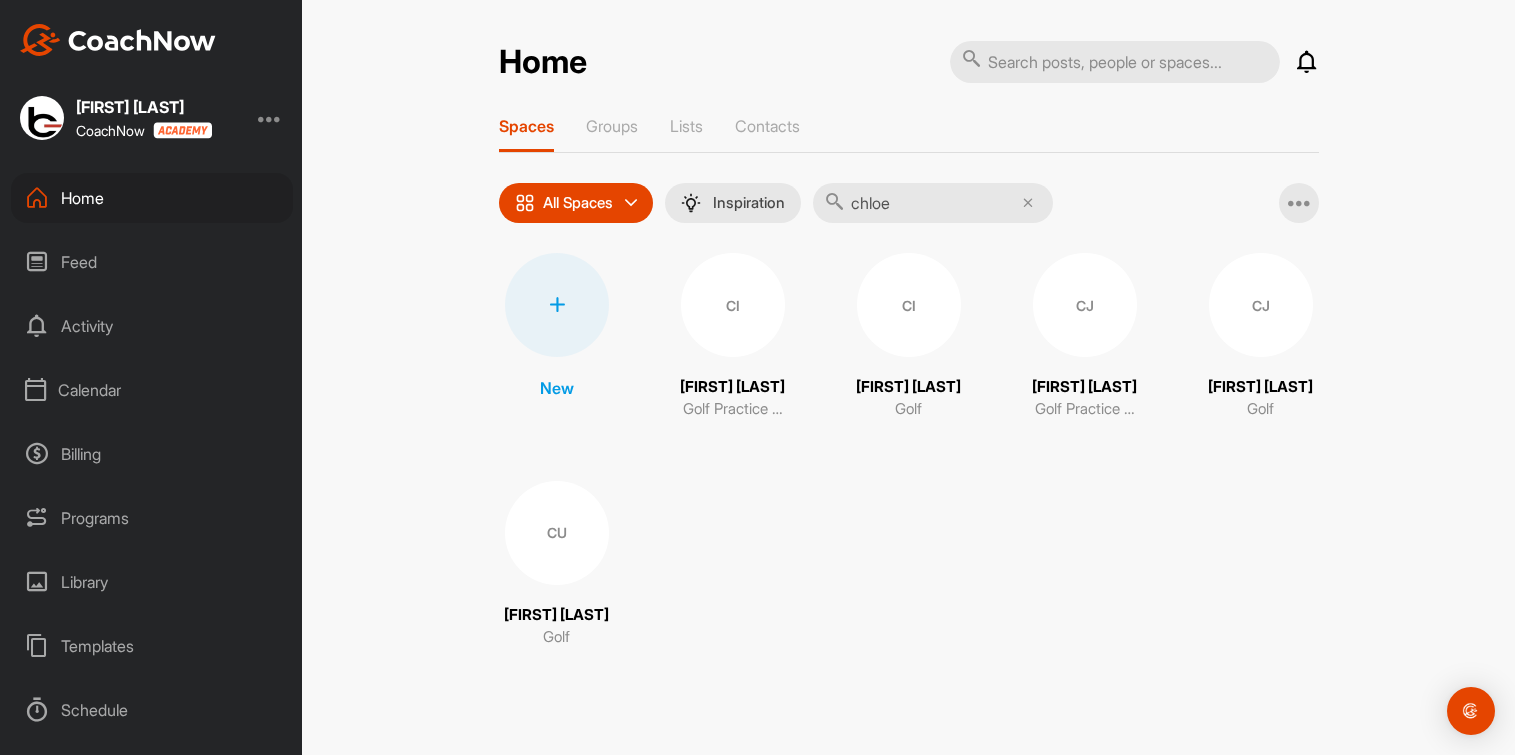 type on "chloe" 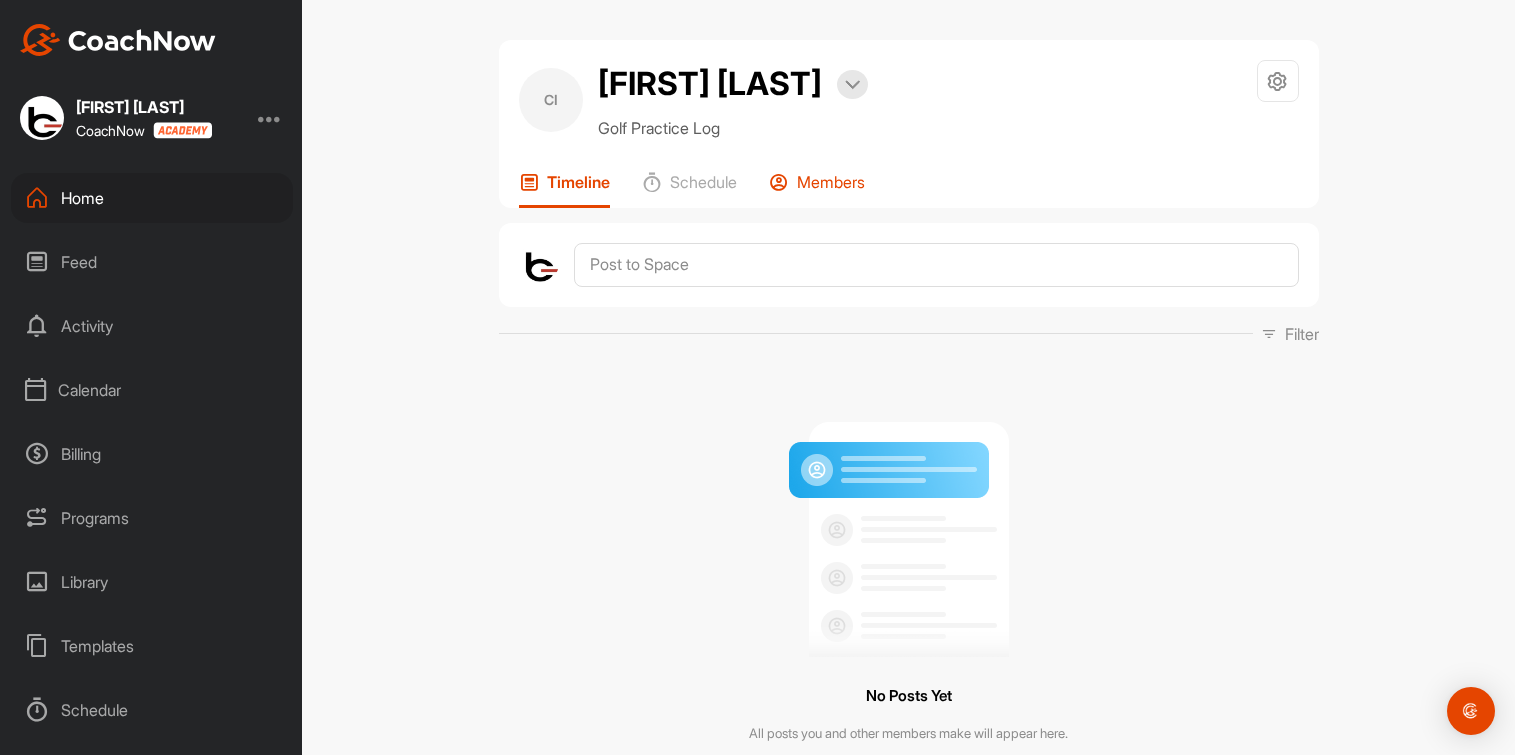 click on "Members" at bounding box center [831, 182] 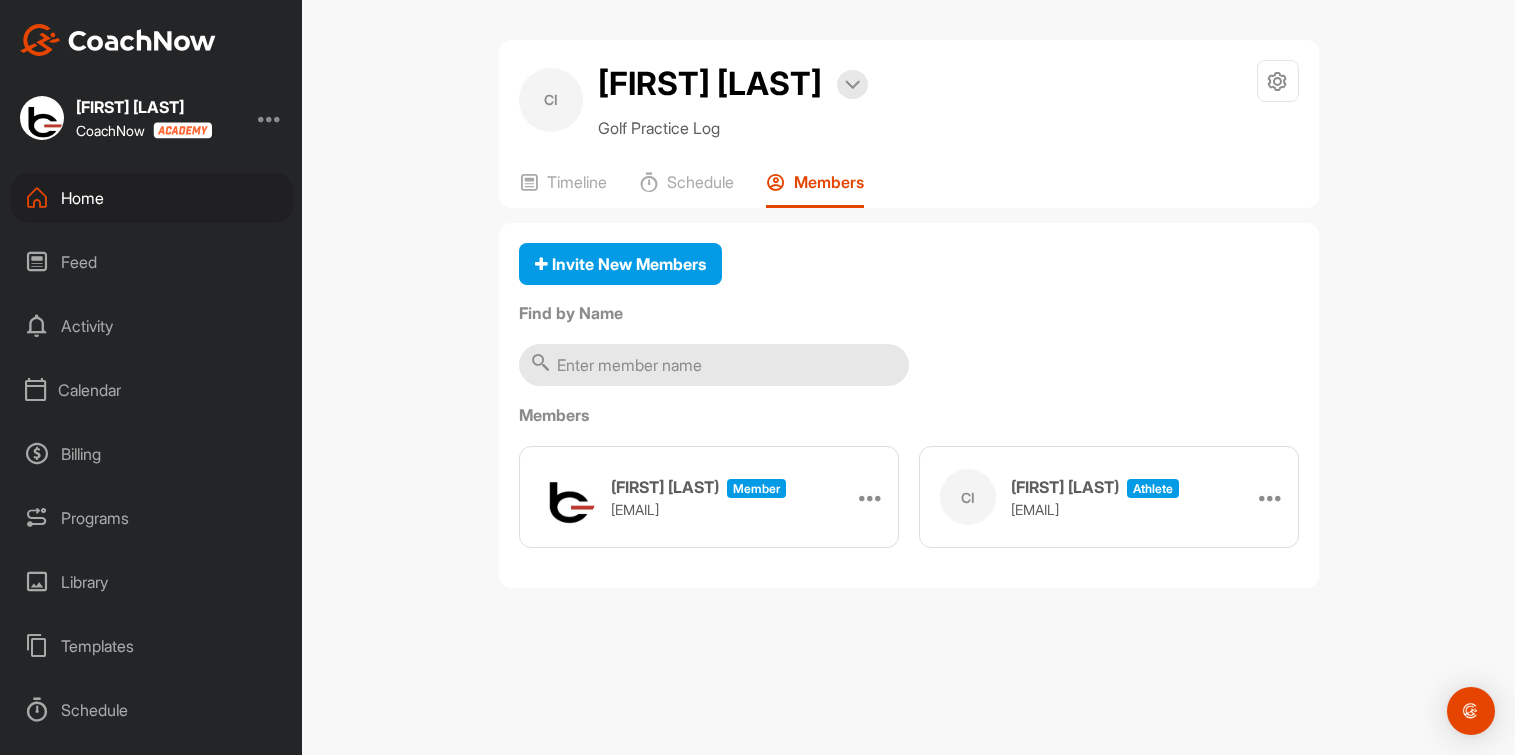 drag, startPoint x: 1010, startPoint y: 508, endPoint x: 1170, endPoint y: 512, distance: 160.04999 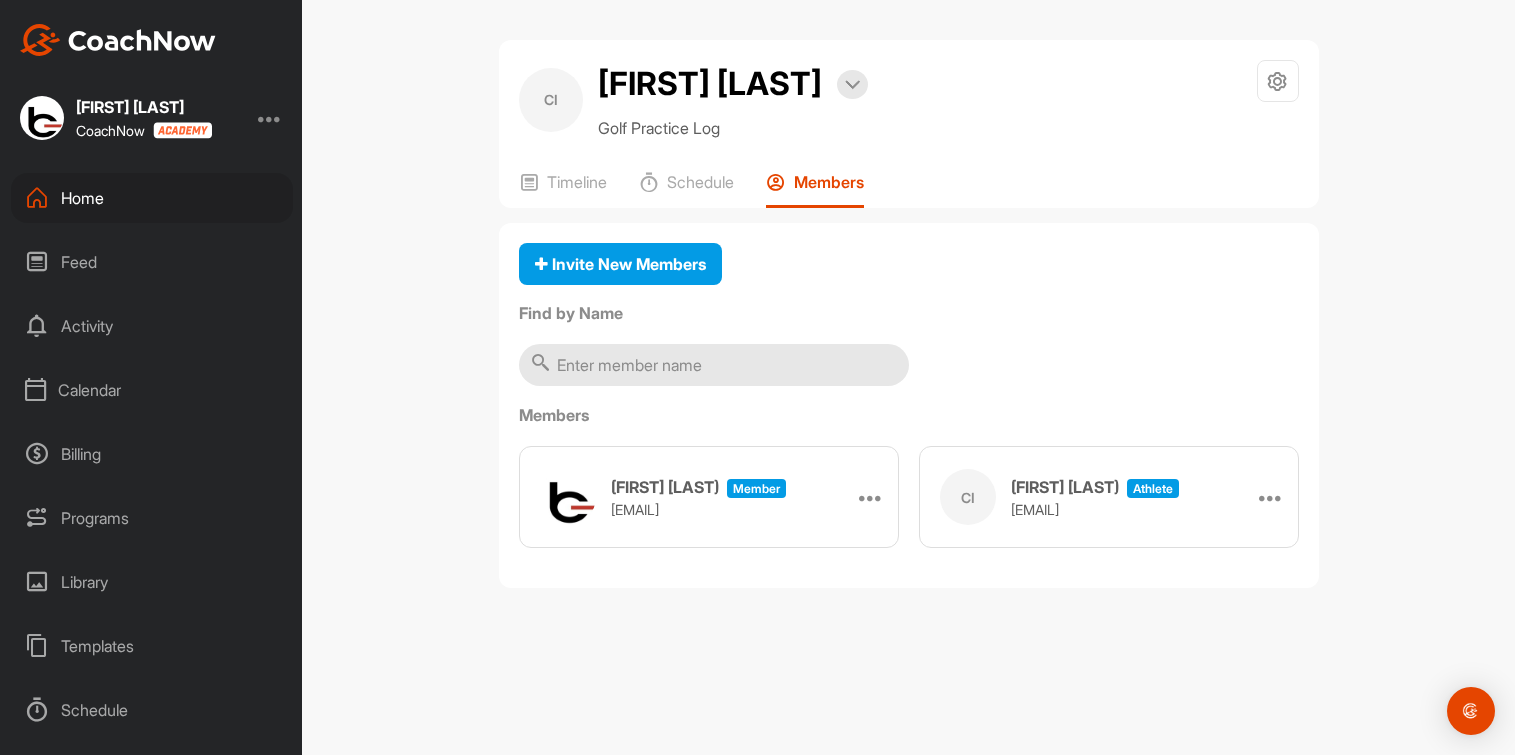 click on "Home" at bounding box center [152, 198] 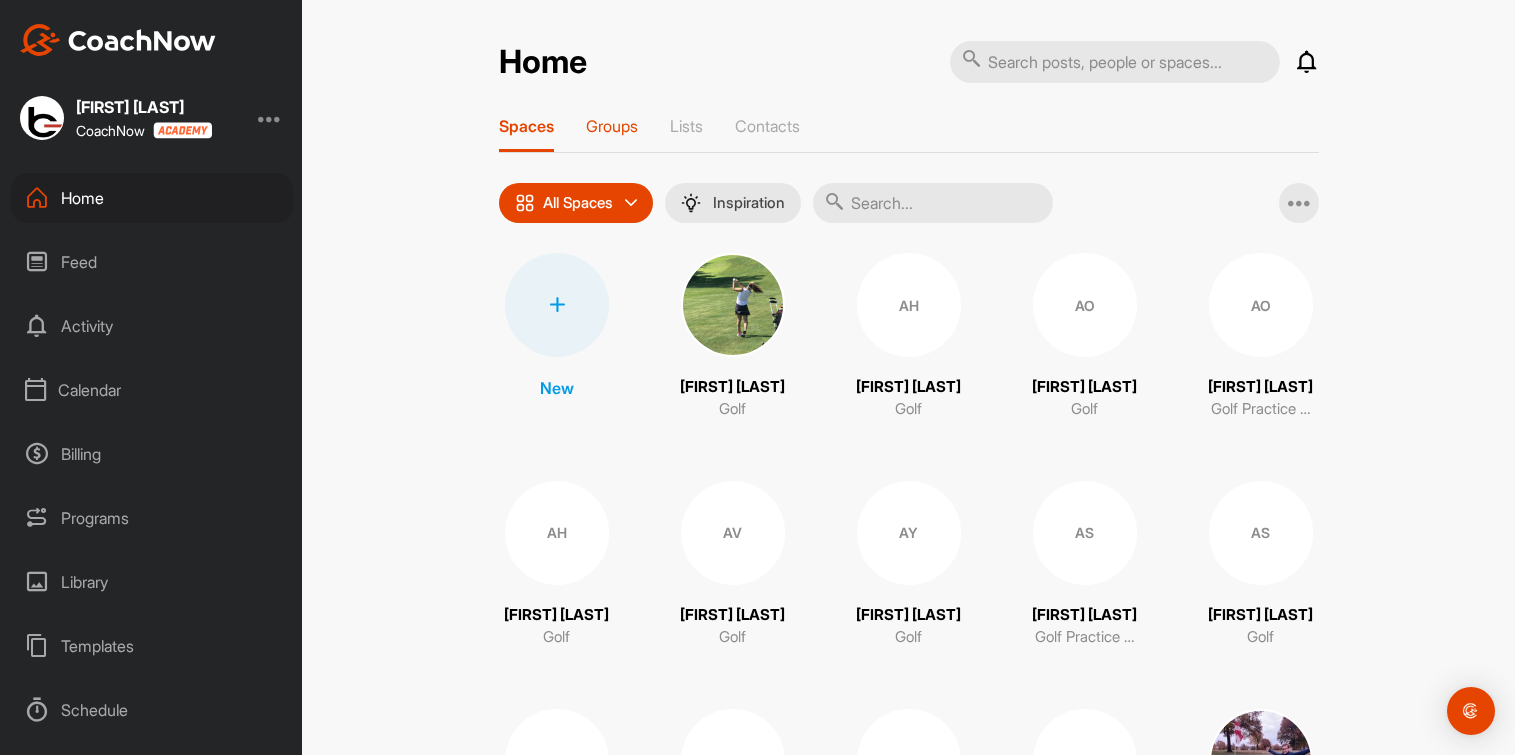 click on "Groups" at bounding box center (612, 126) 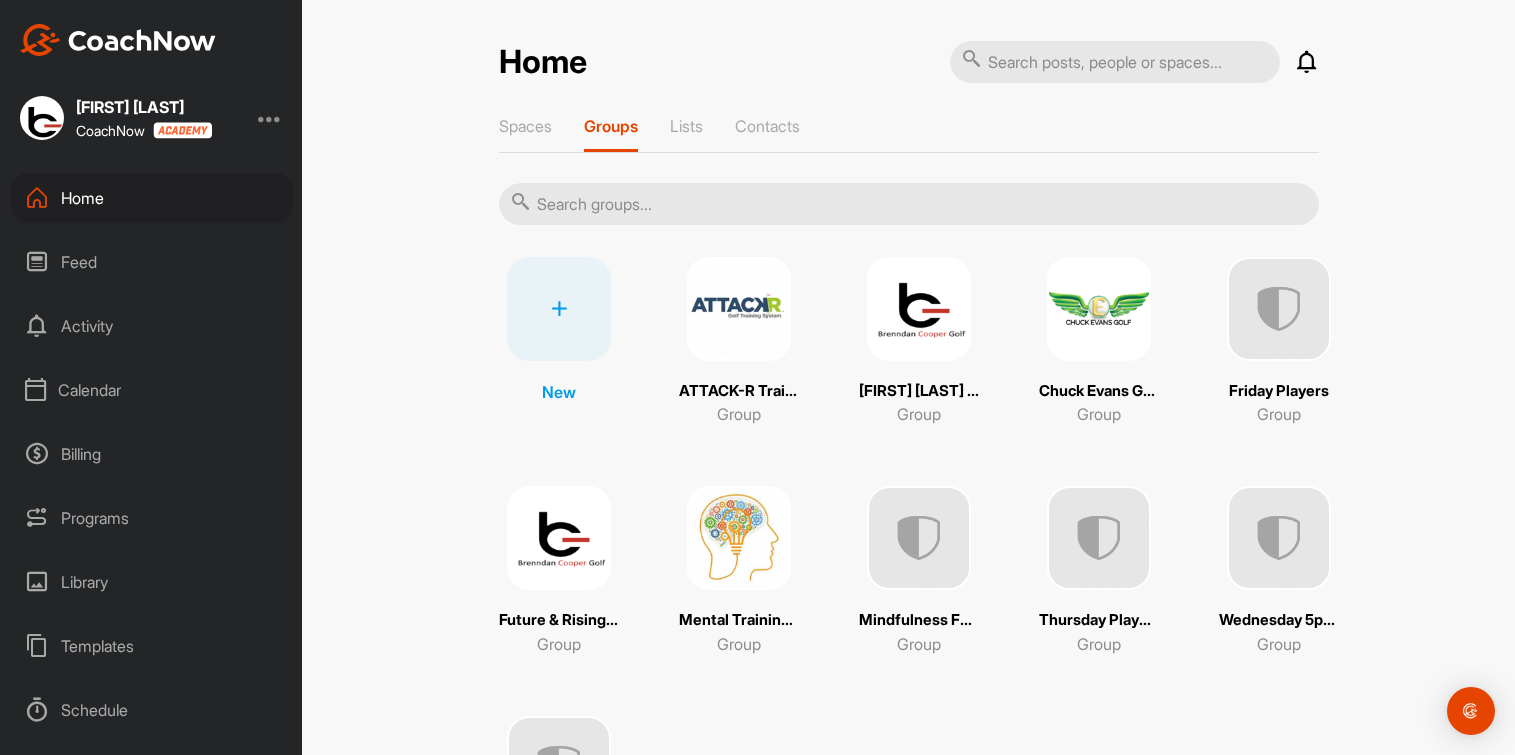 click at bounding box center [919, 309] 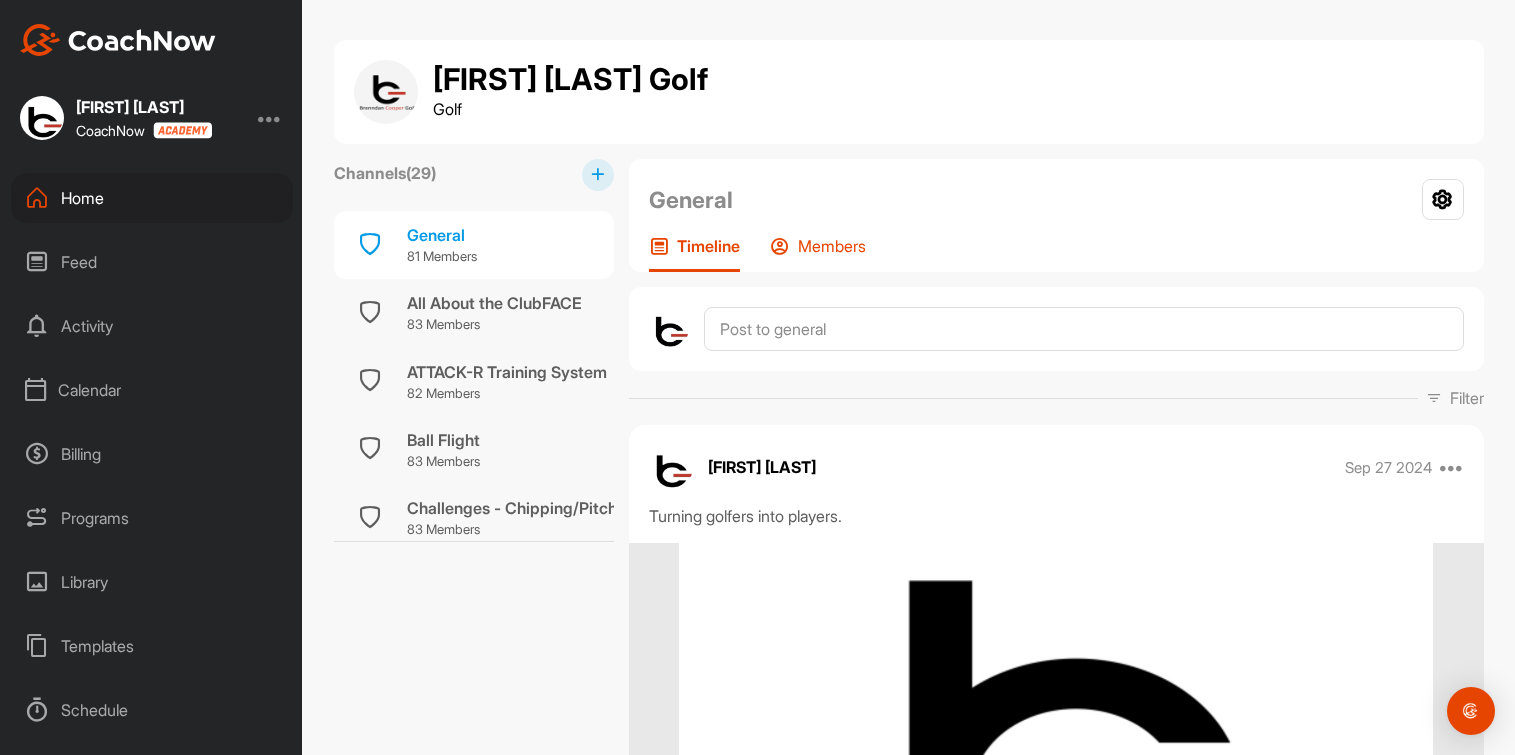 click on "Members" at bounding box center [832, 246] 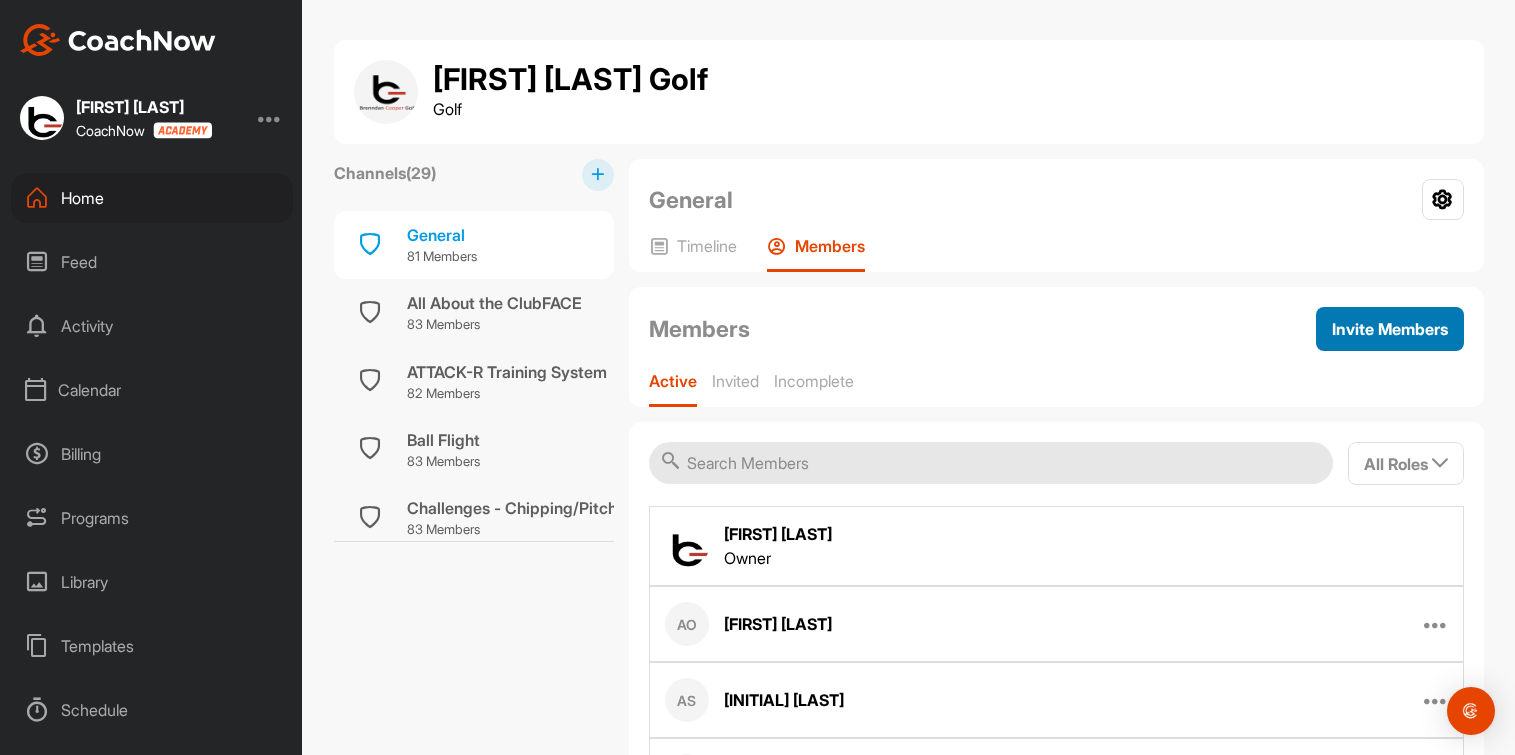 click on "Invite Members" at bounding box center [1390, 329] 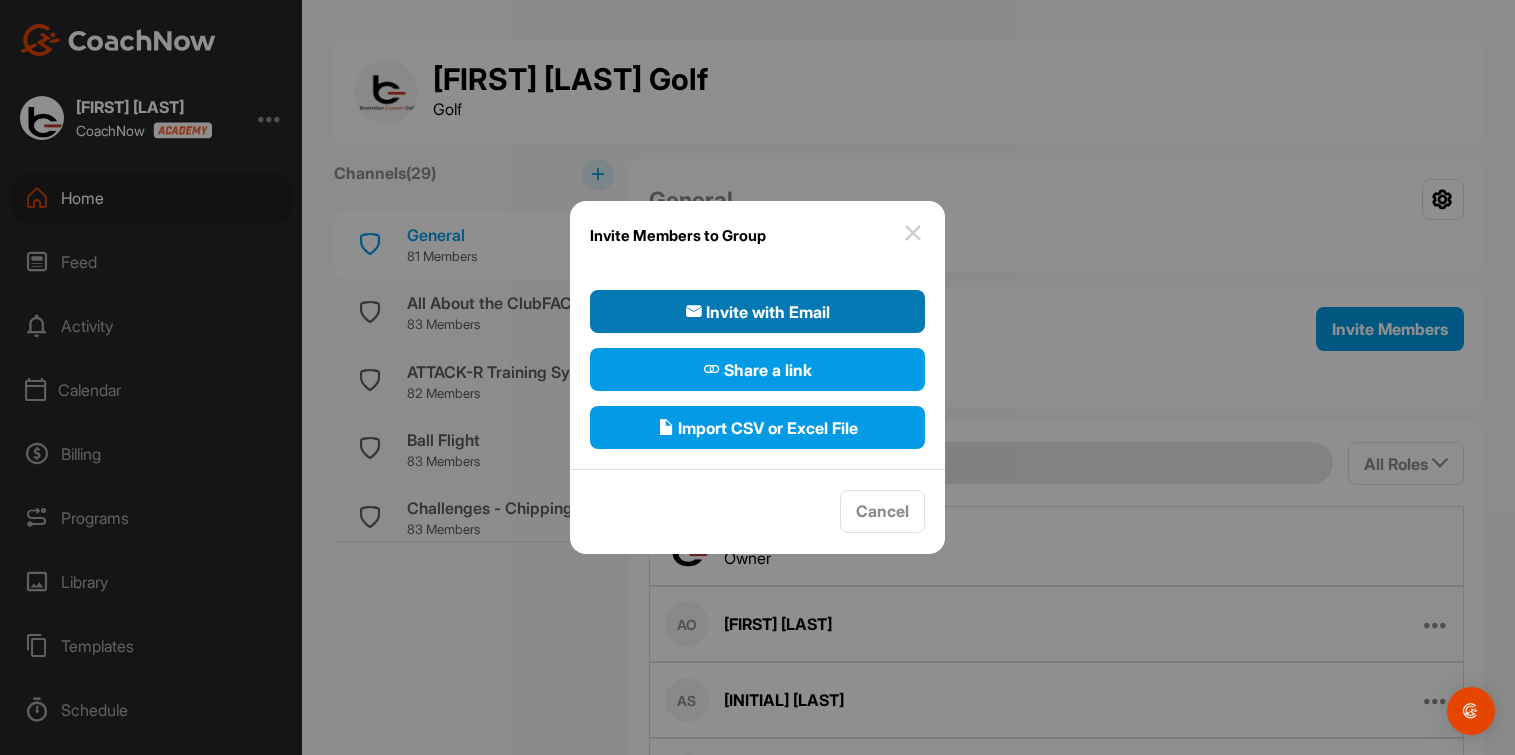 click on "Invite with Email" at bounding box center (758, 312) 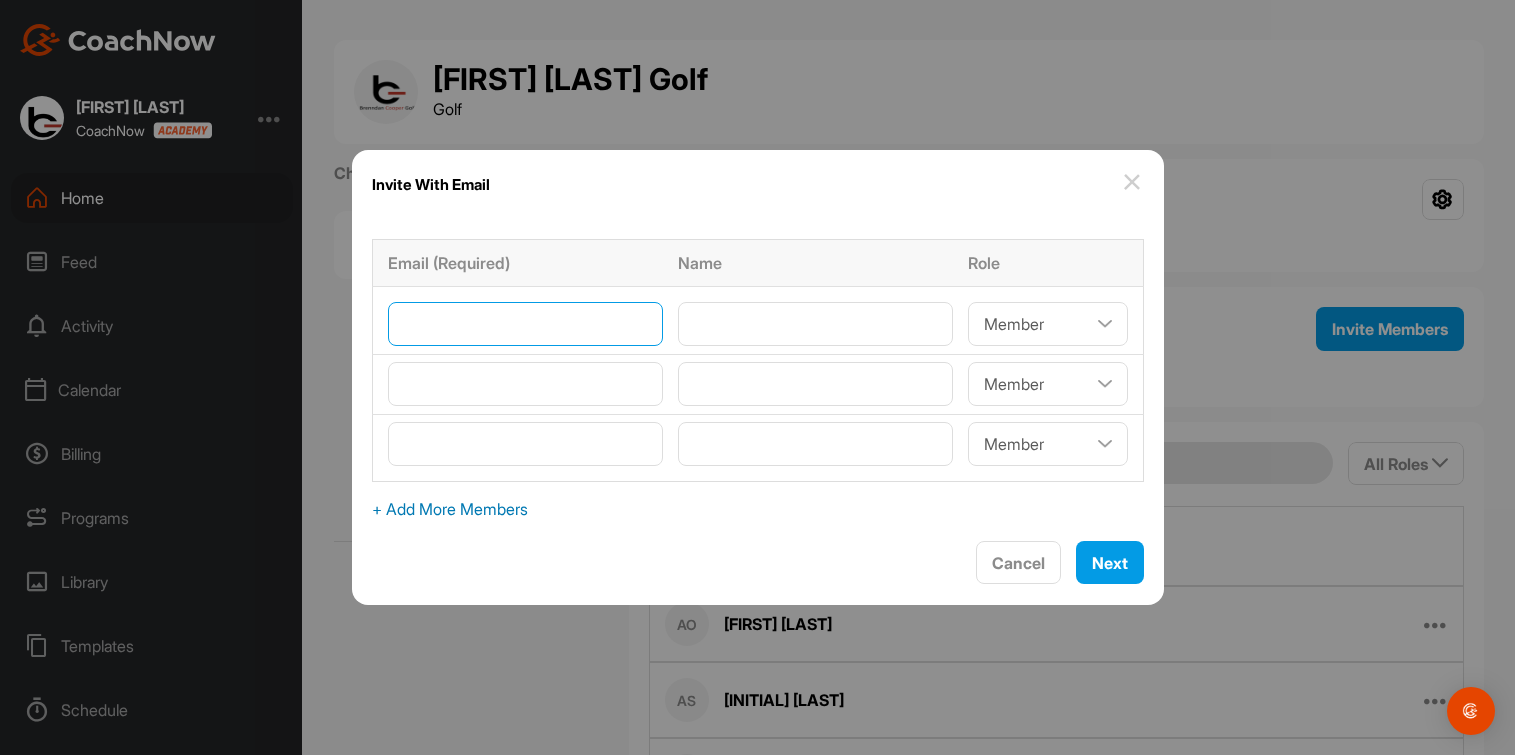 click at bounding box center [525, 324] 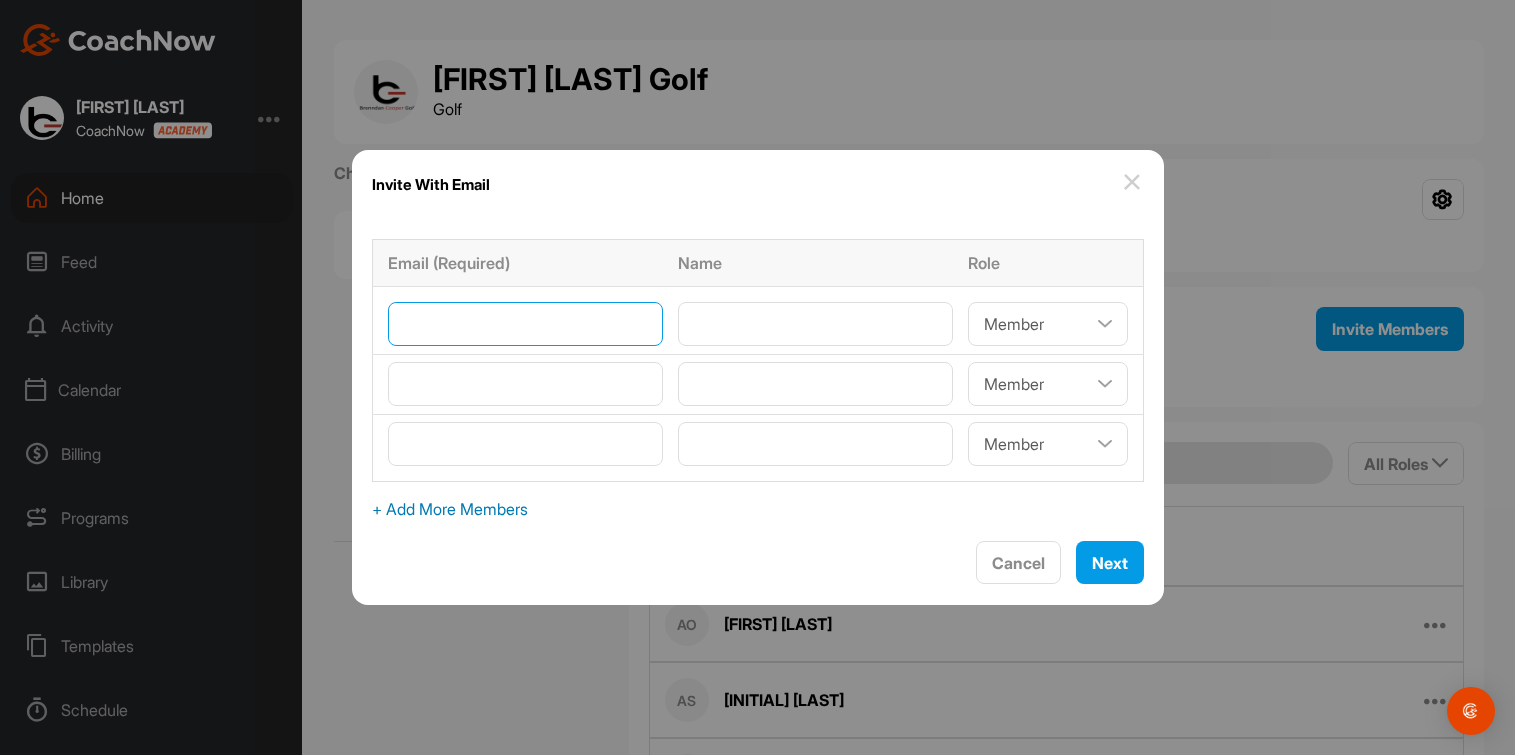 paste on "[EMAIL]" 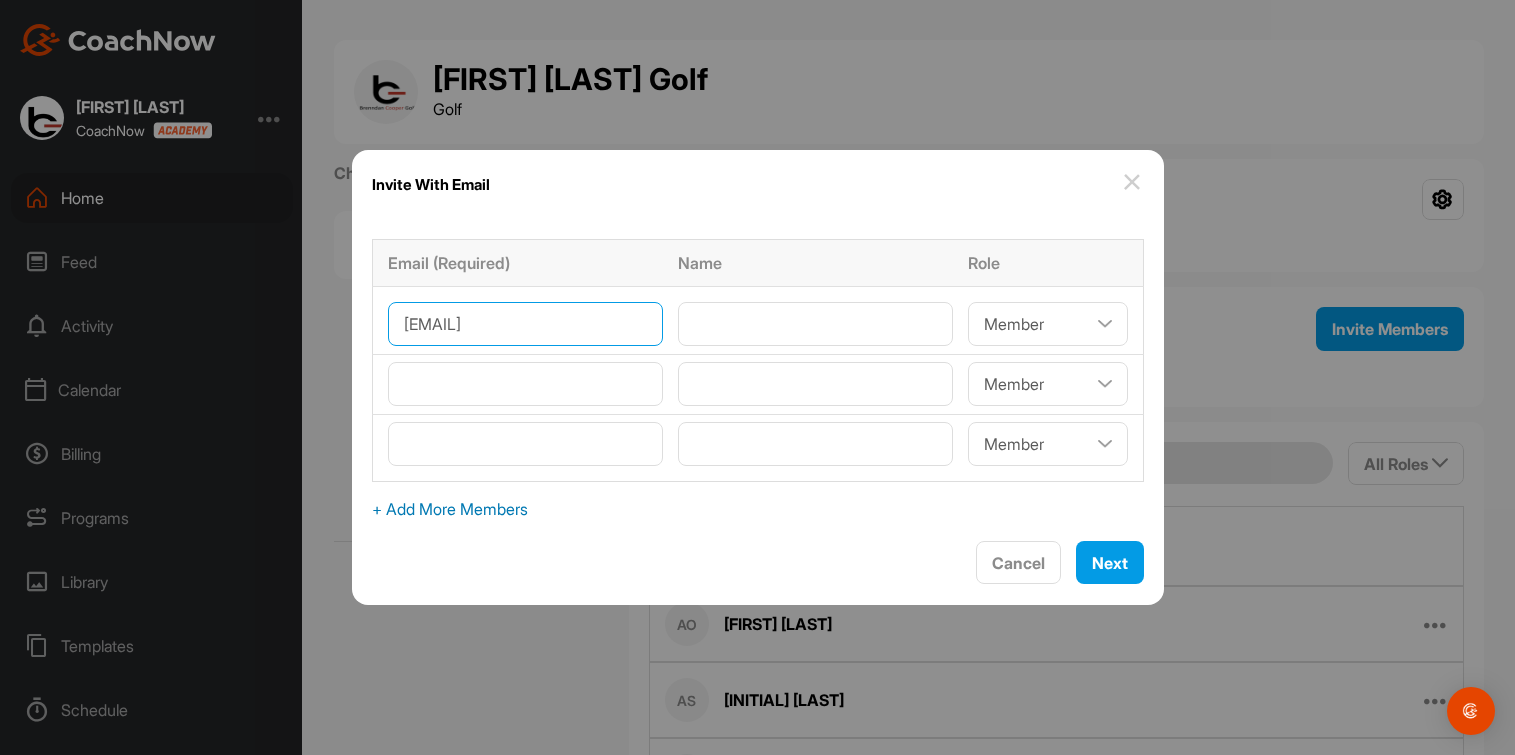 type on "[EMAIL]" 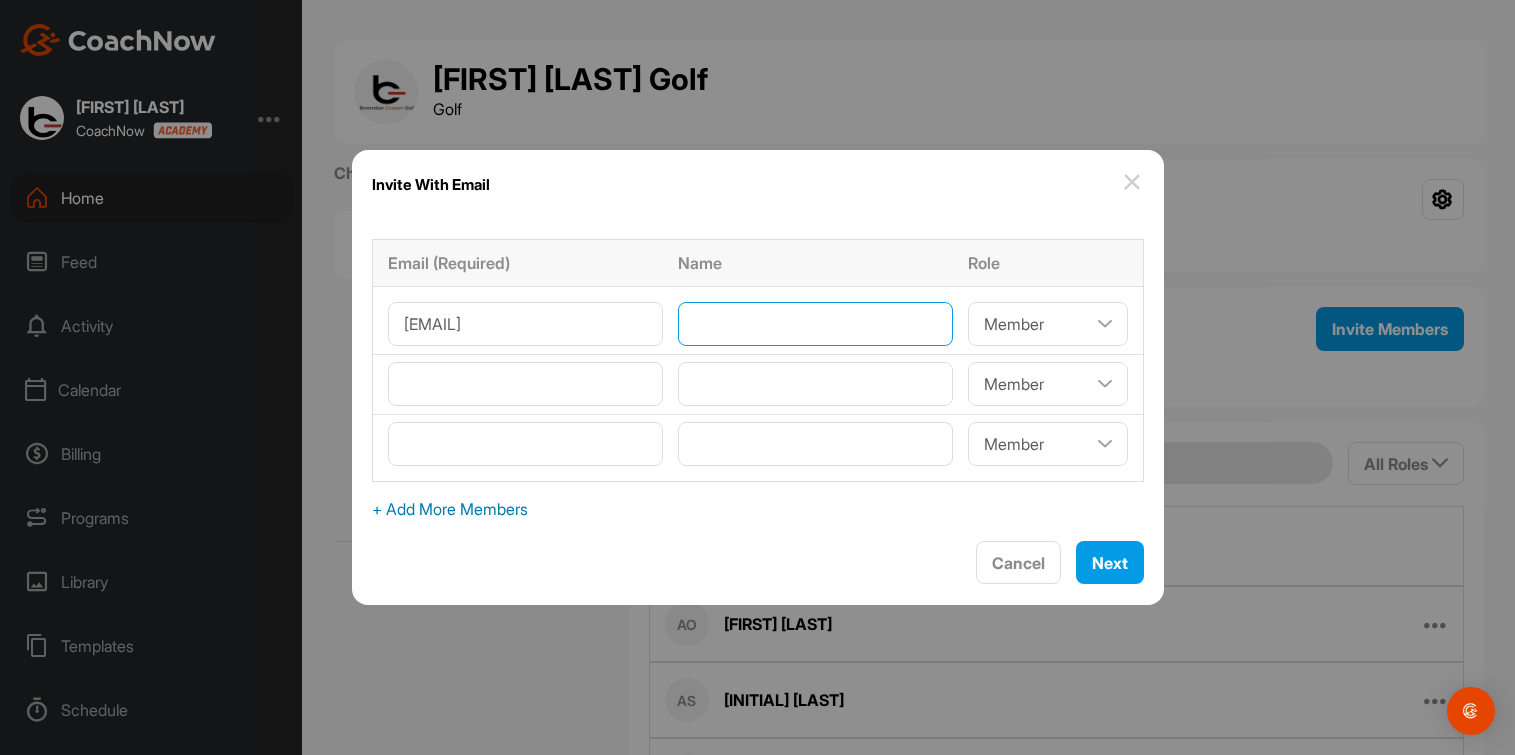 click at bounding box center [815, 324] 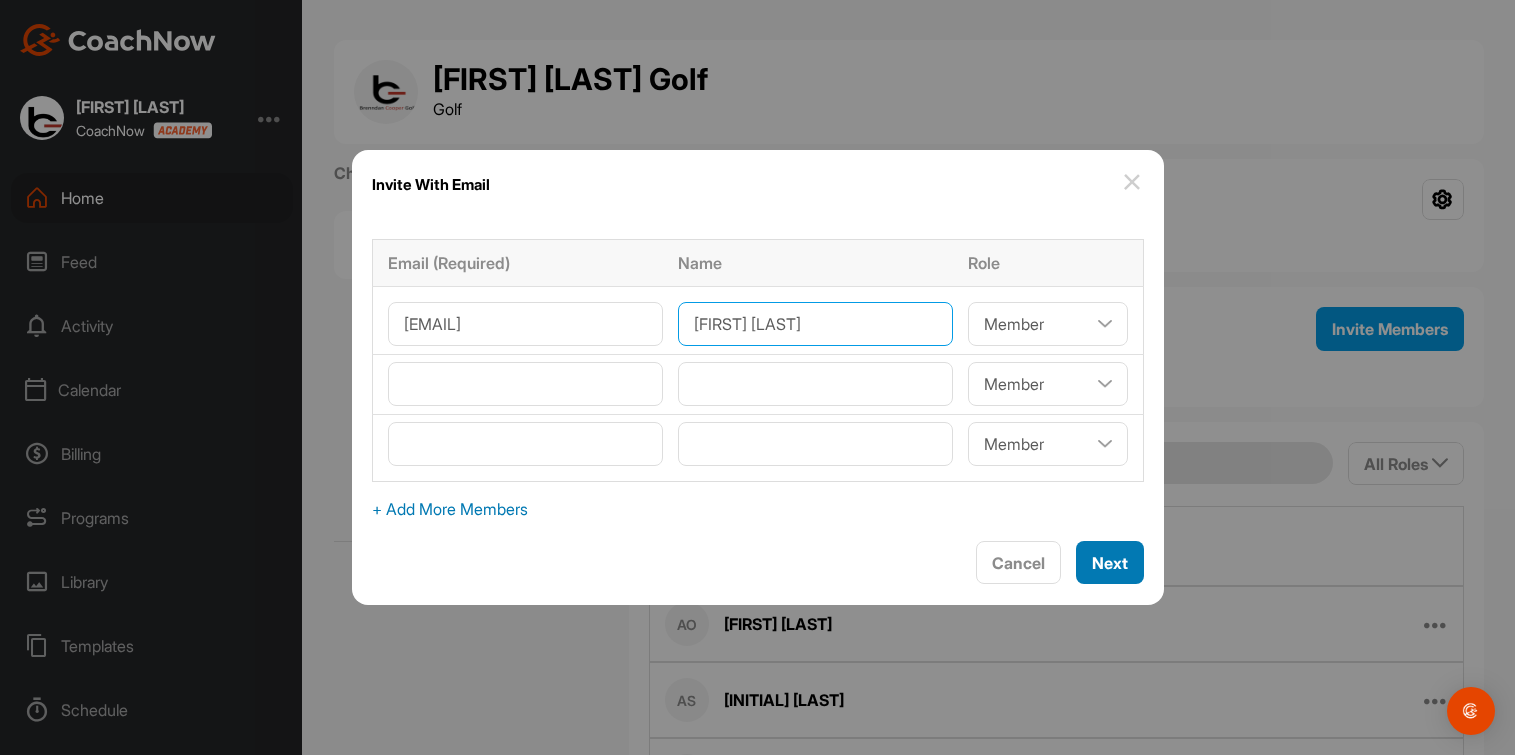 type on "[FIRST] [LAST]" 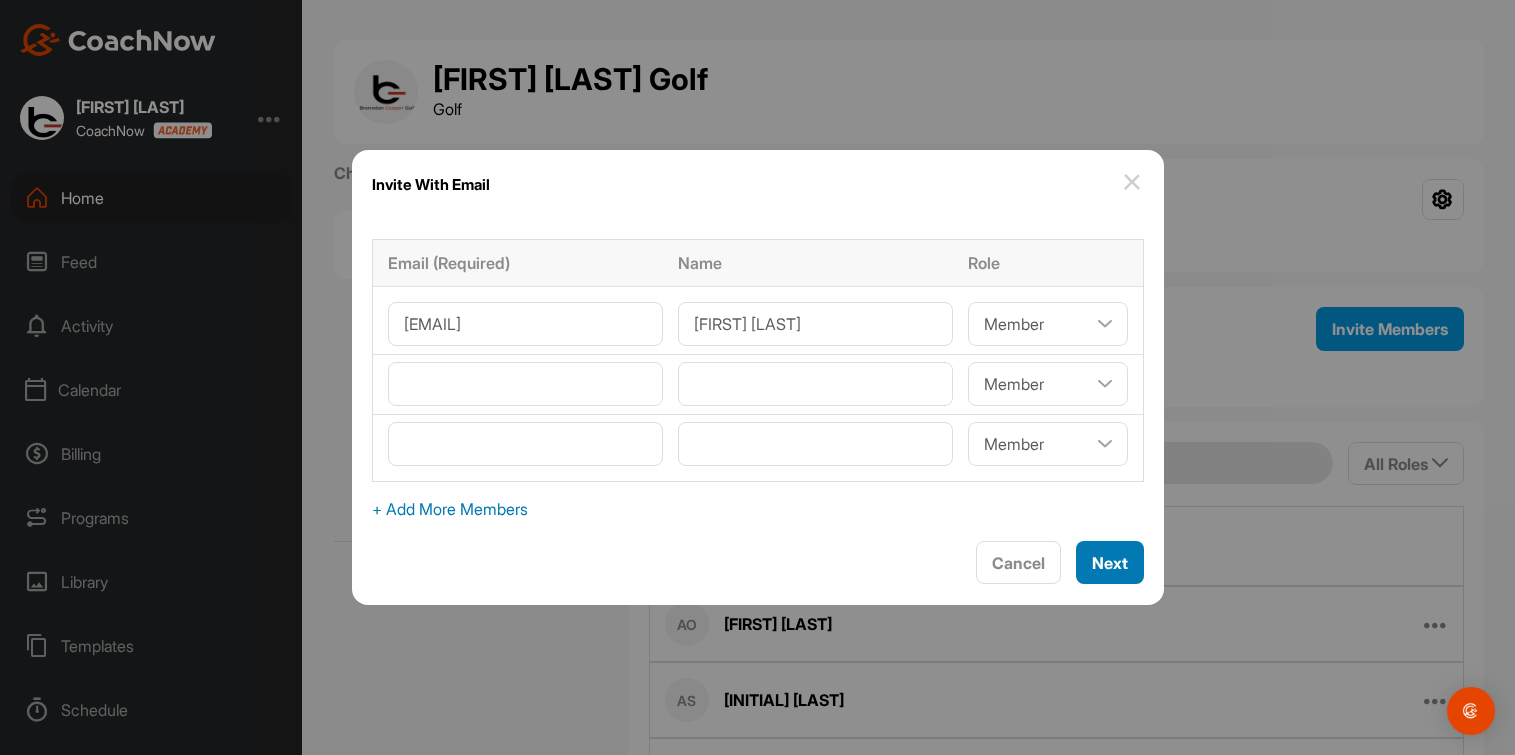 click on "Next" at bounding box center (1110, 563) 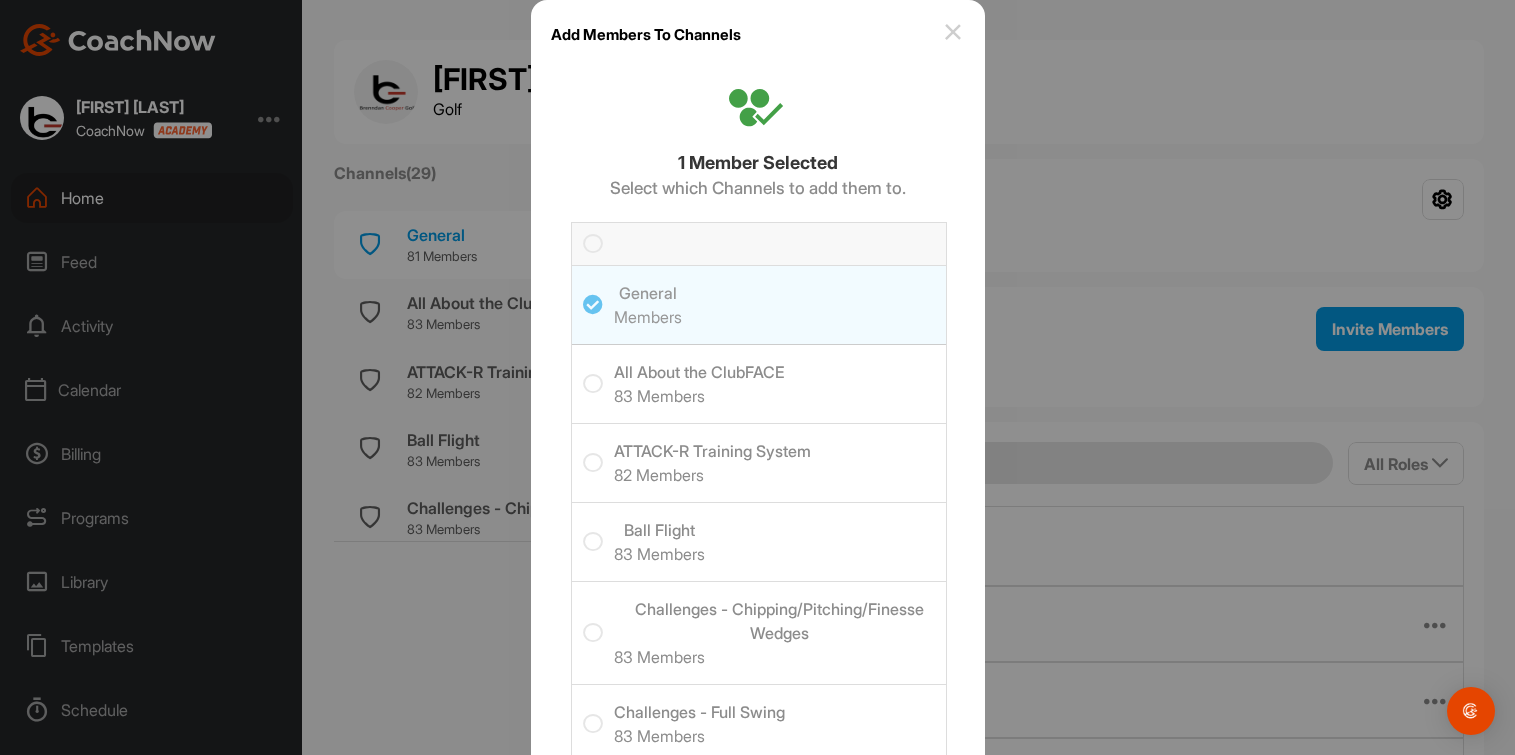 click at bounding box center [593, 244] 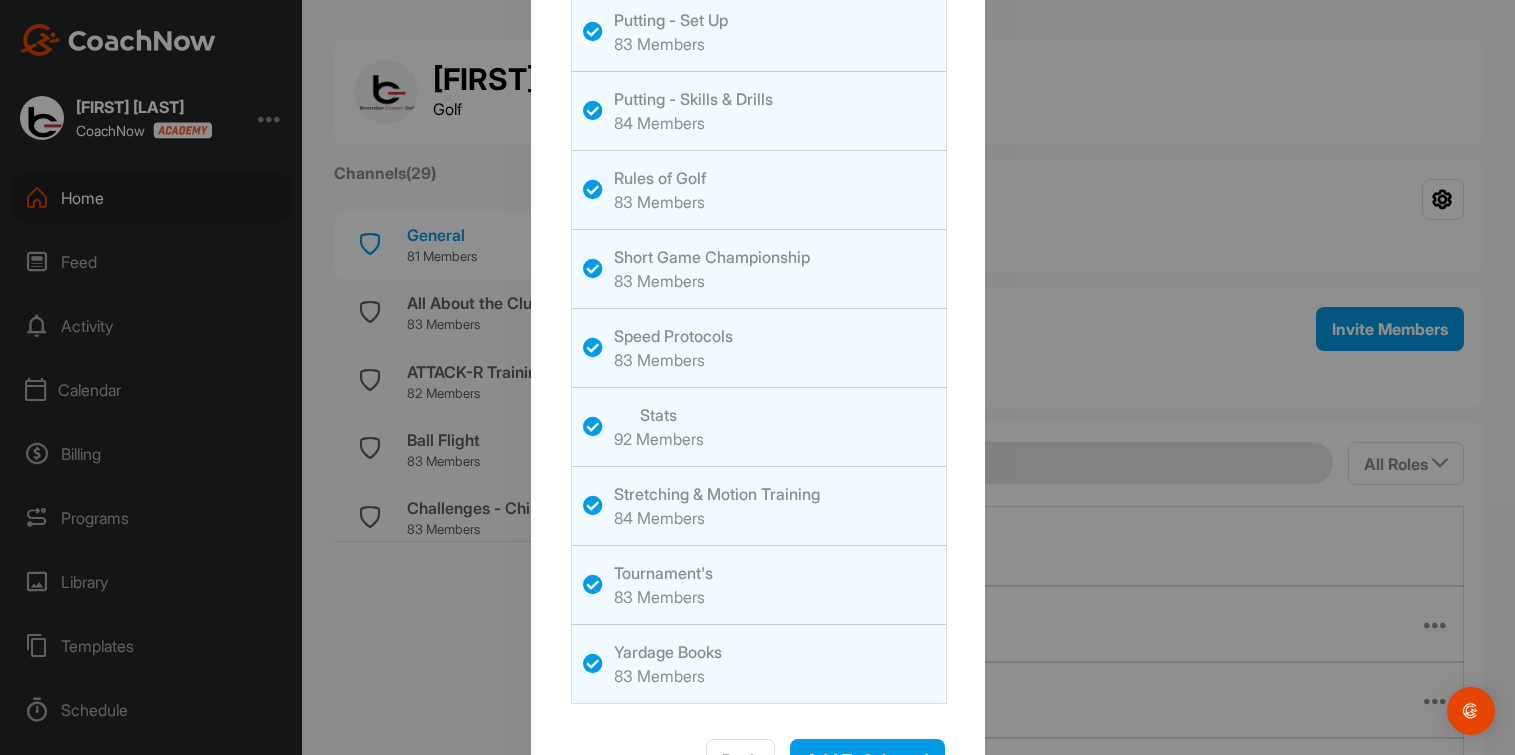 scroll, scrollTop: 2017, scrollLeft: 0, axis: vertical 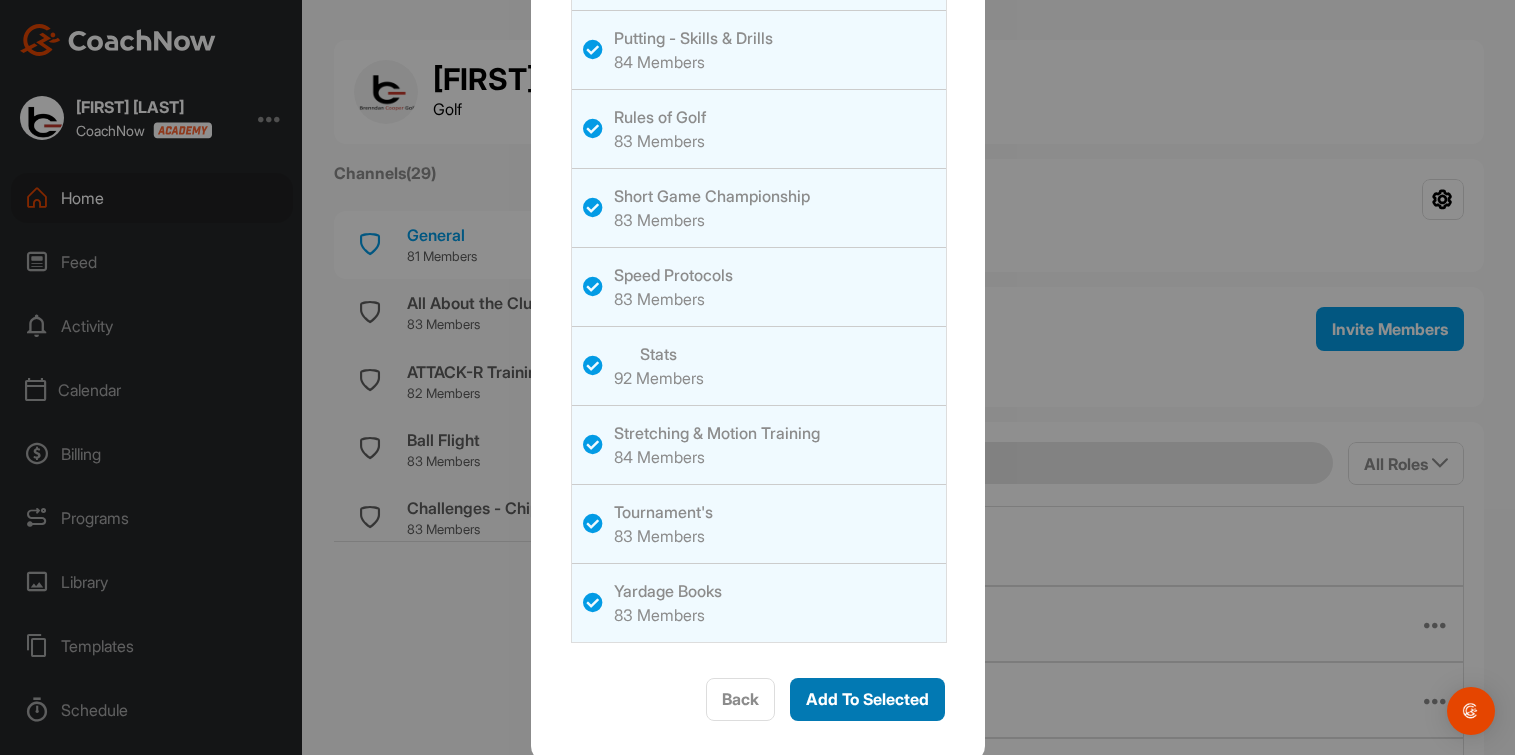 click on "Add To Selected" at bounding box center (867, 699) 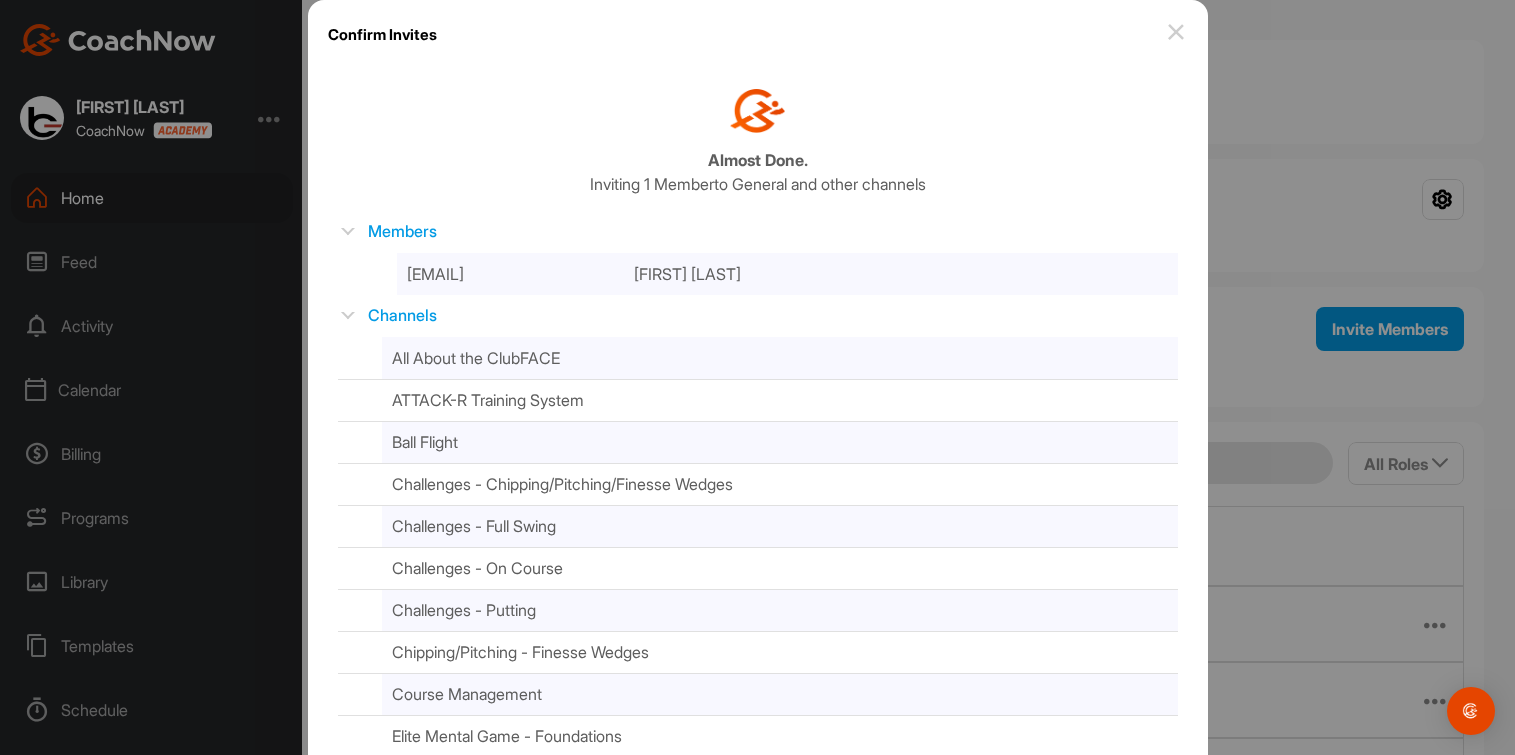 scroll, scrollTop: 878, scrollLeft: 0, axis: vertical 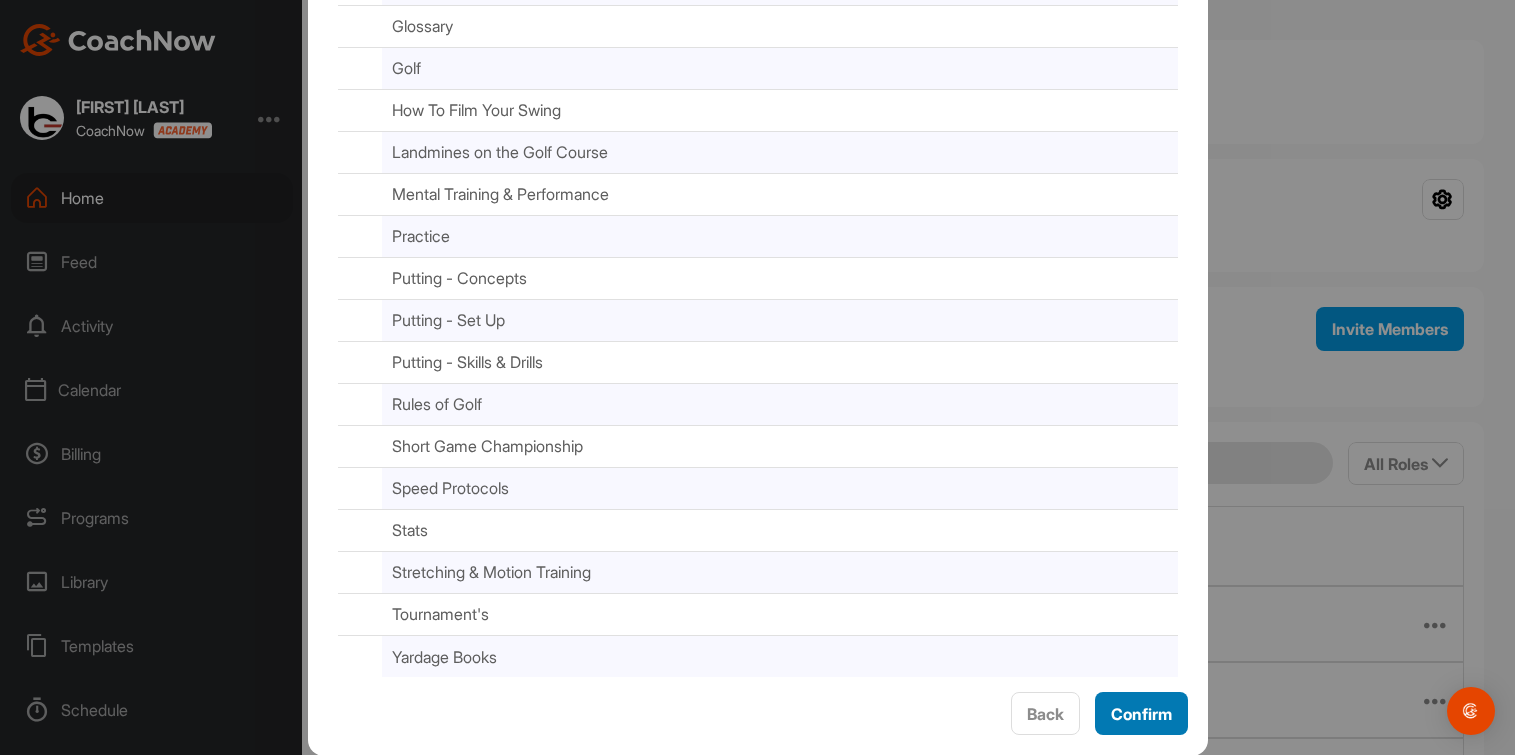 click on "Confirm" at bounding box center (1141, 714) 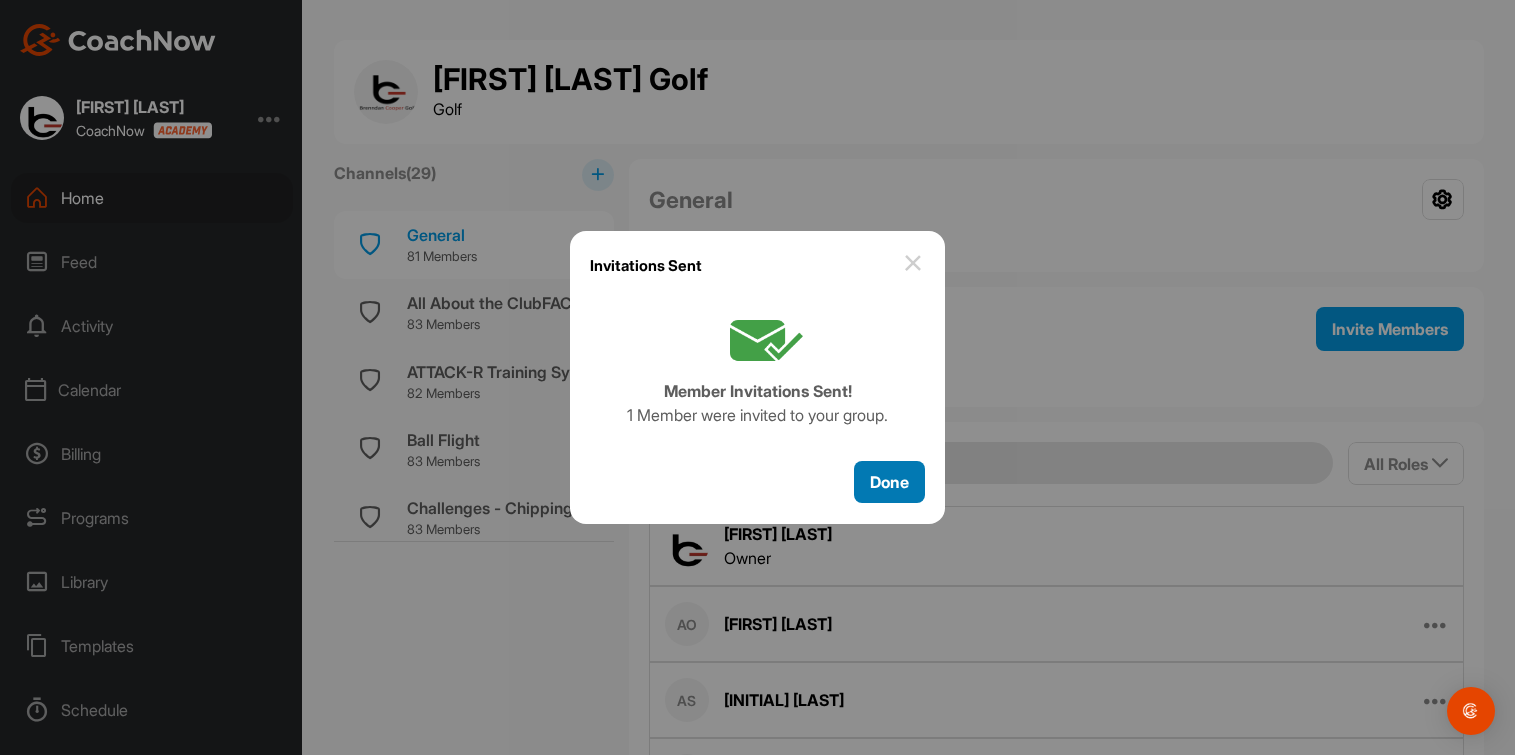 click on "Done" at bounding box center (889, 482) 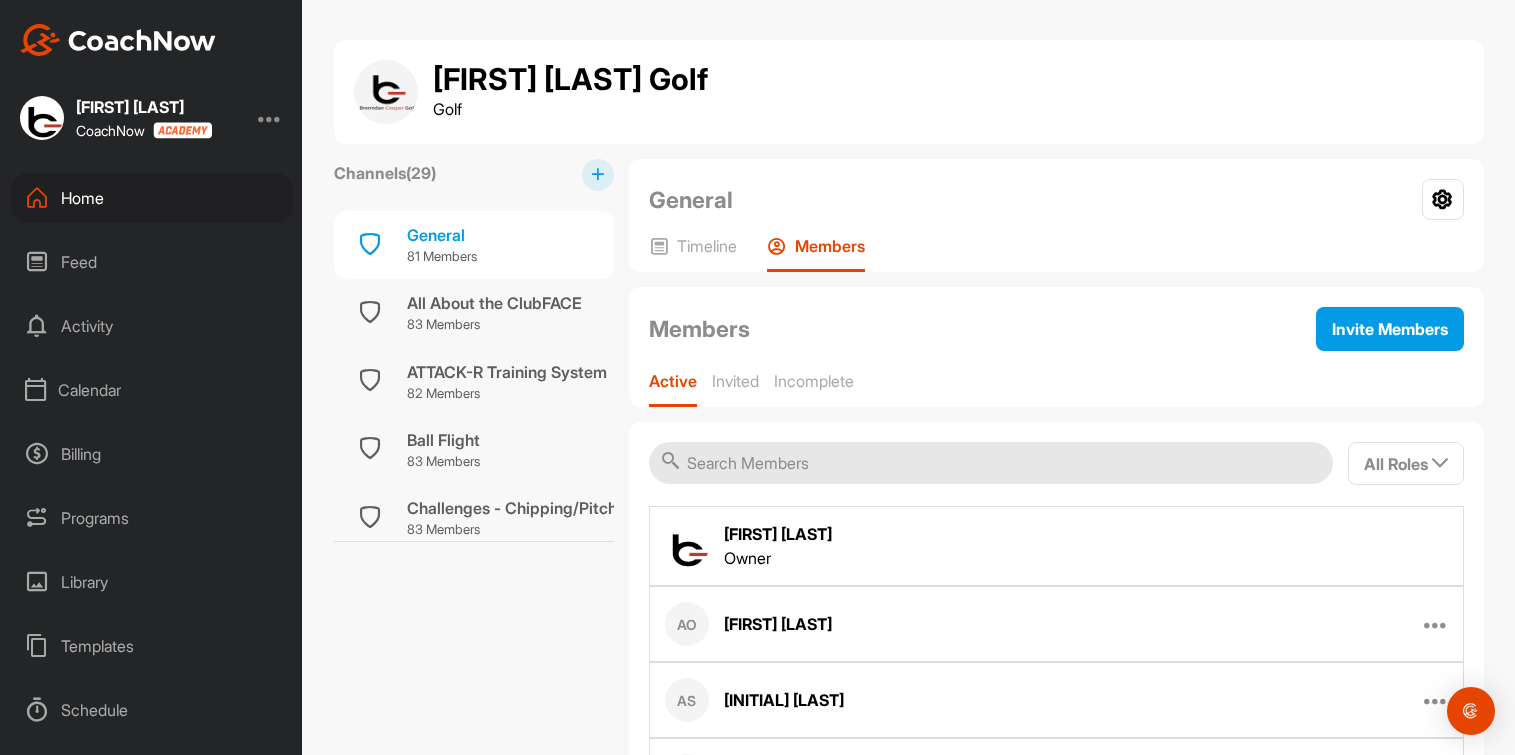 click on "Home" at bounding box center (152, 198) 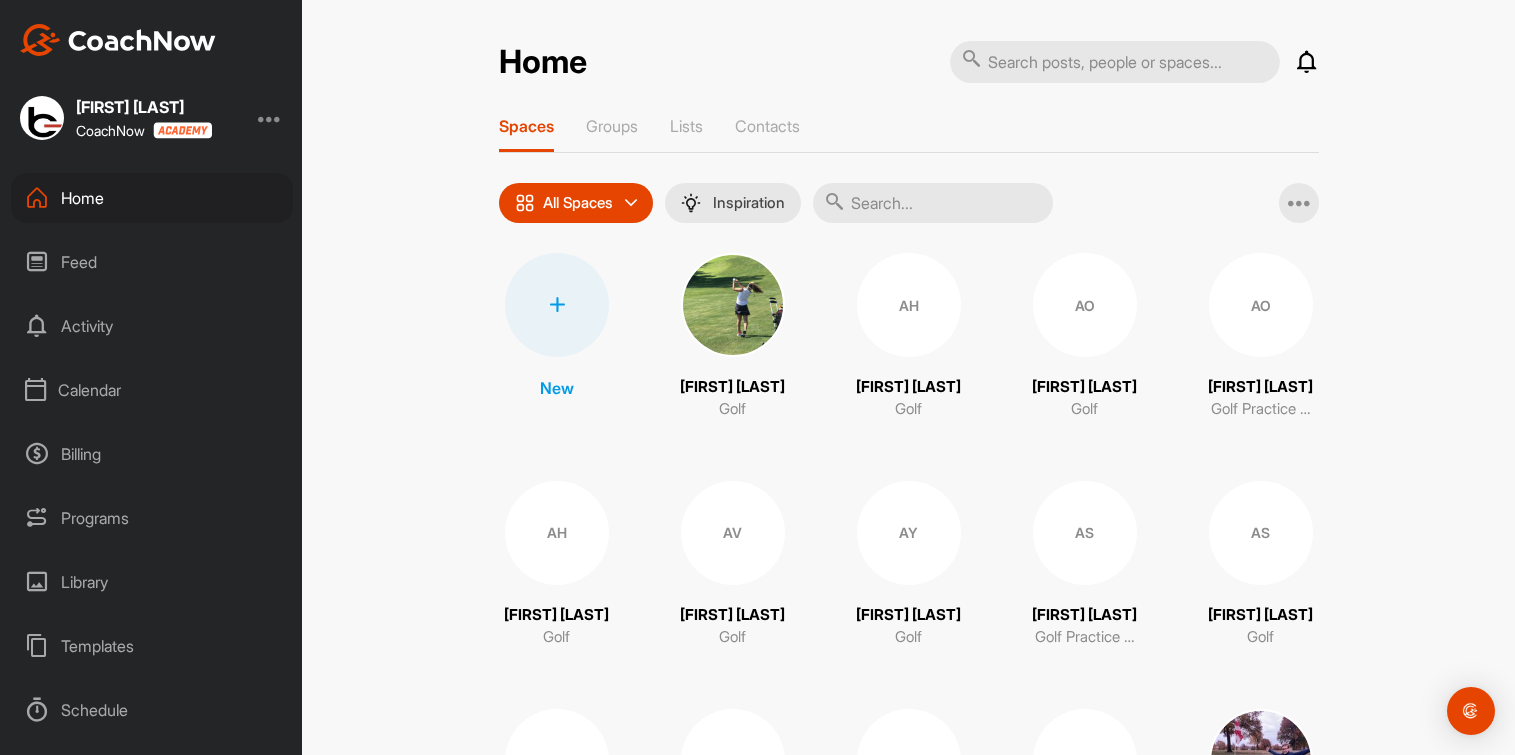 click at bounding box center [933, 203] 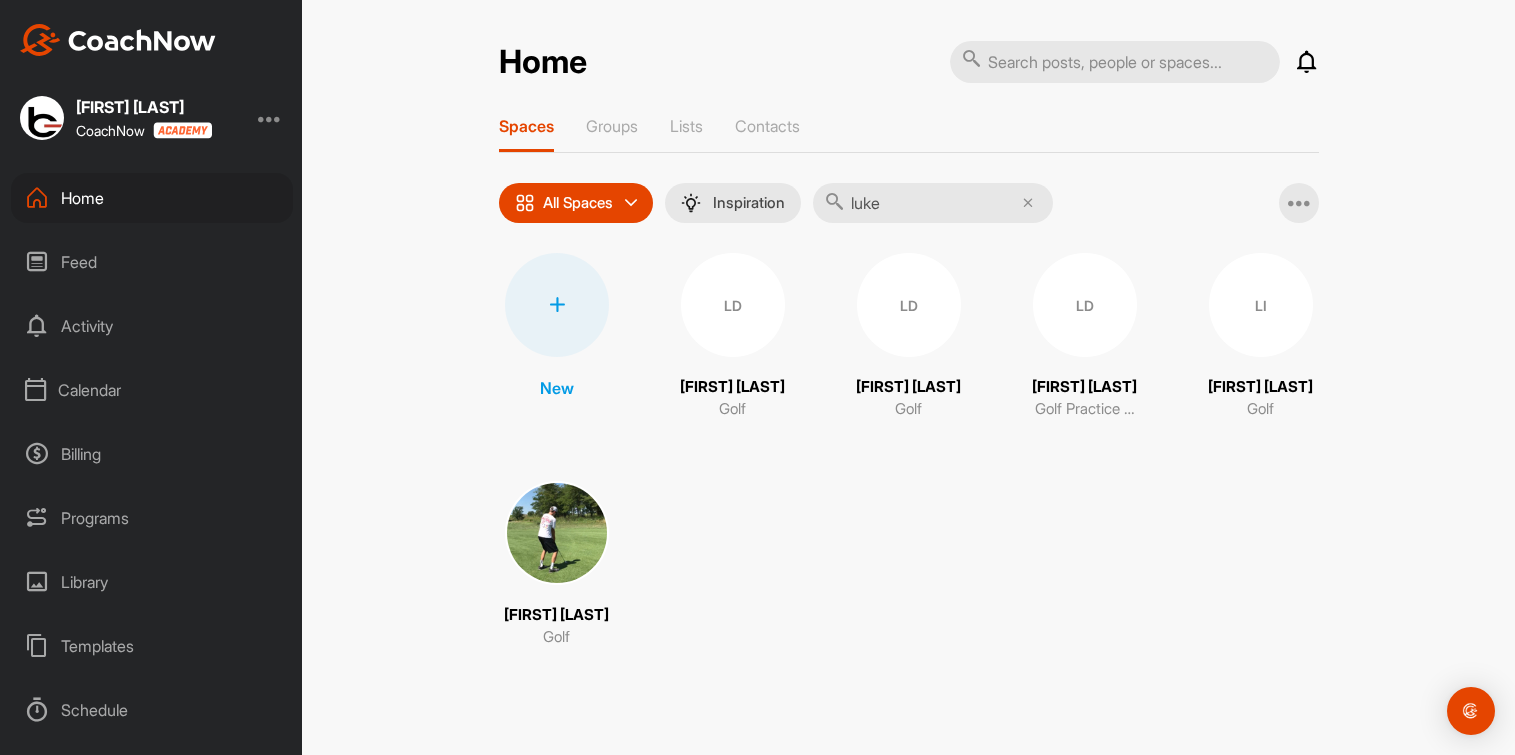 type on "luke" 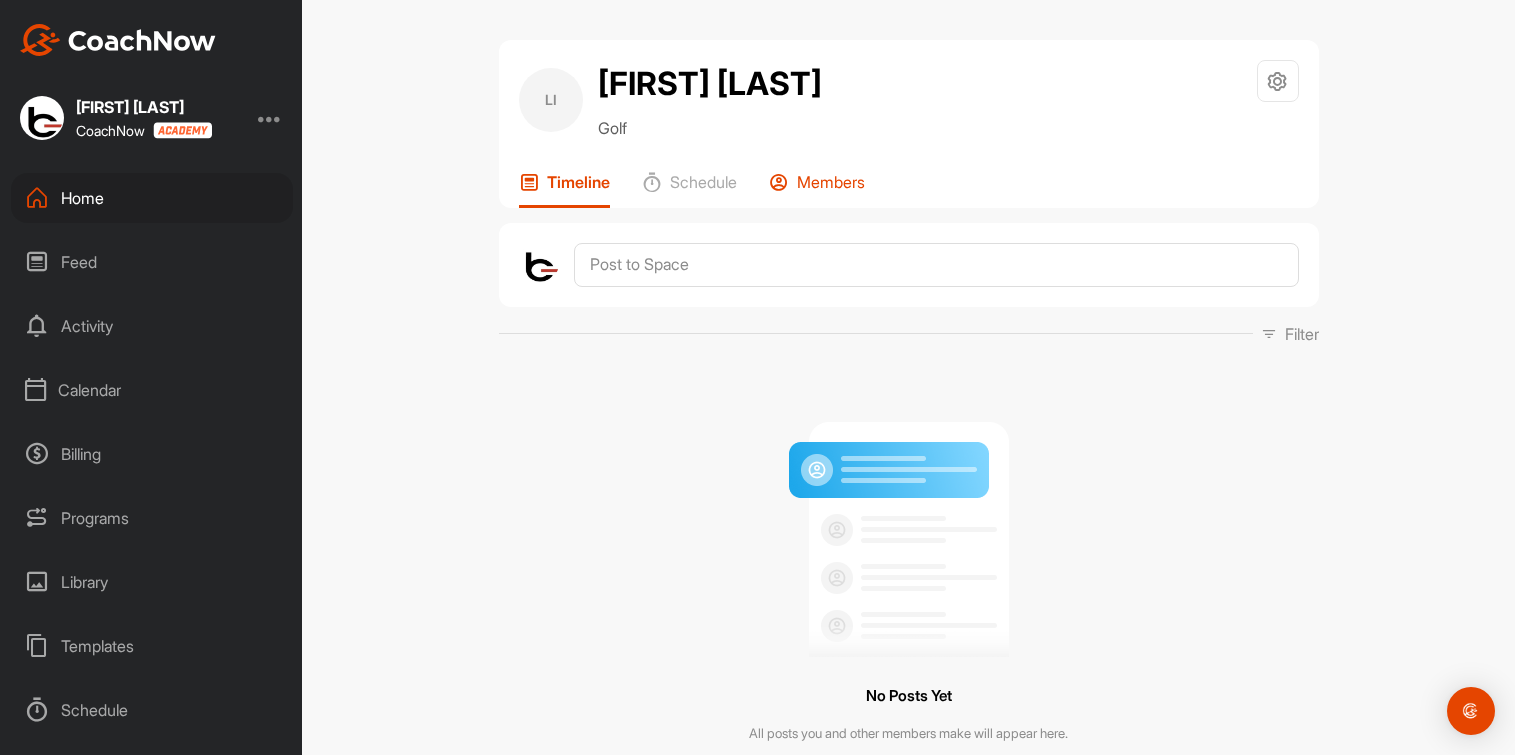 click on "Members" at bounding box center (831, 182) 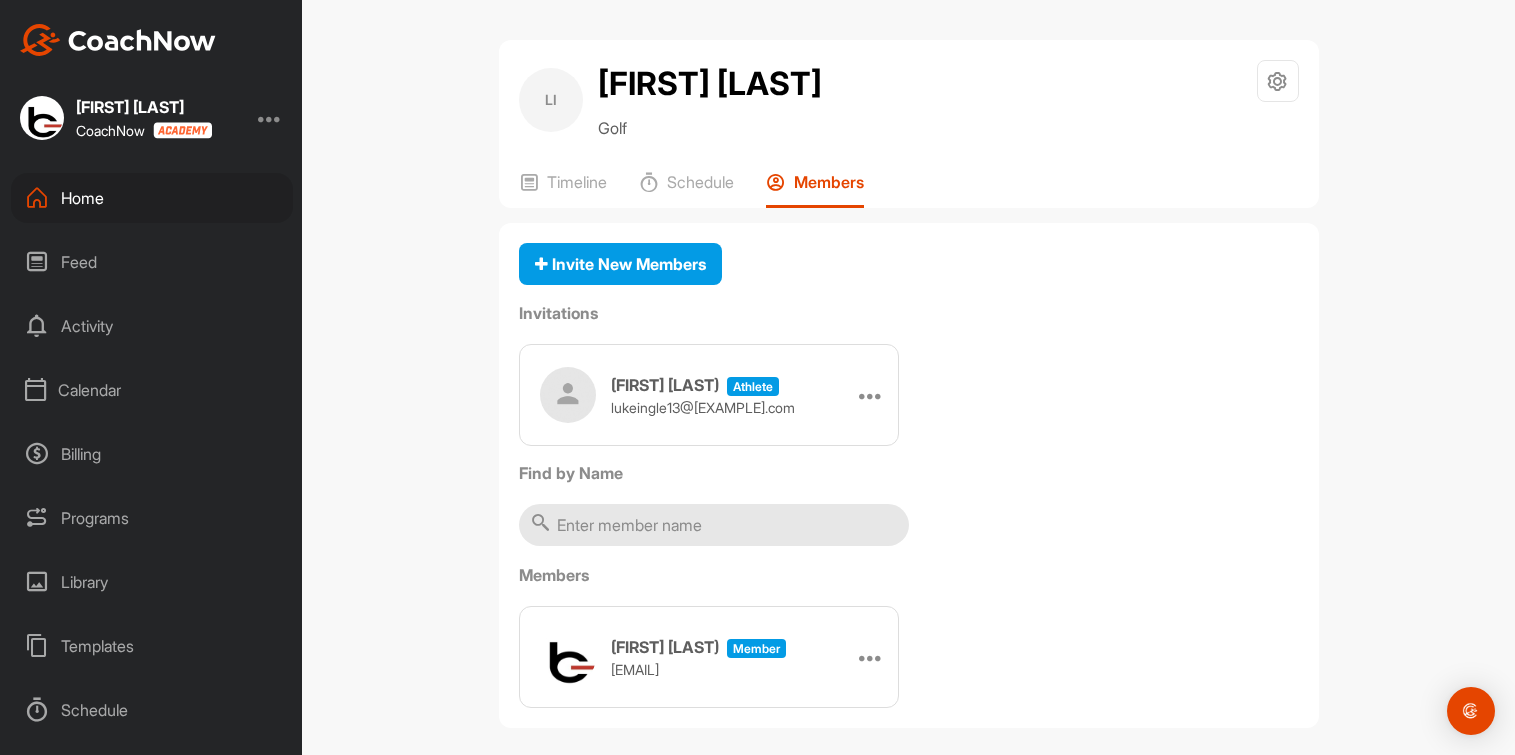 click on "Home" at bounding box center (152, 198) 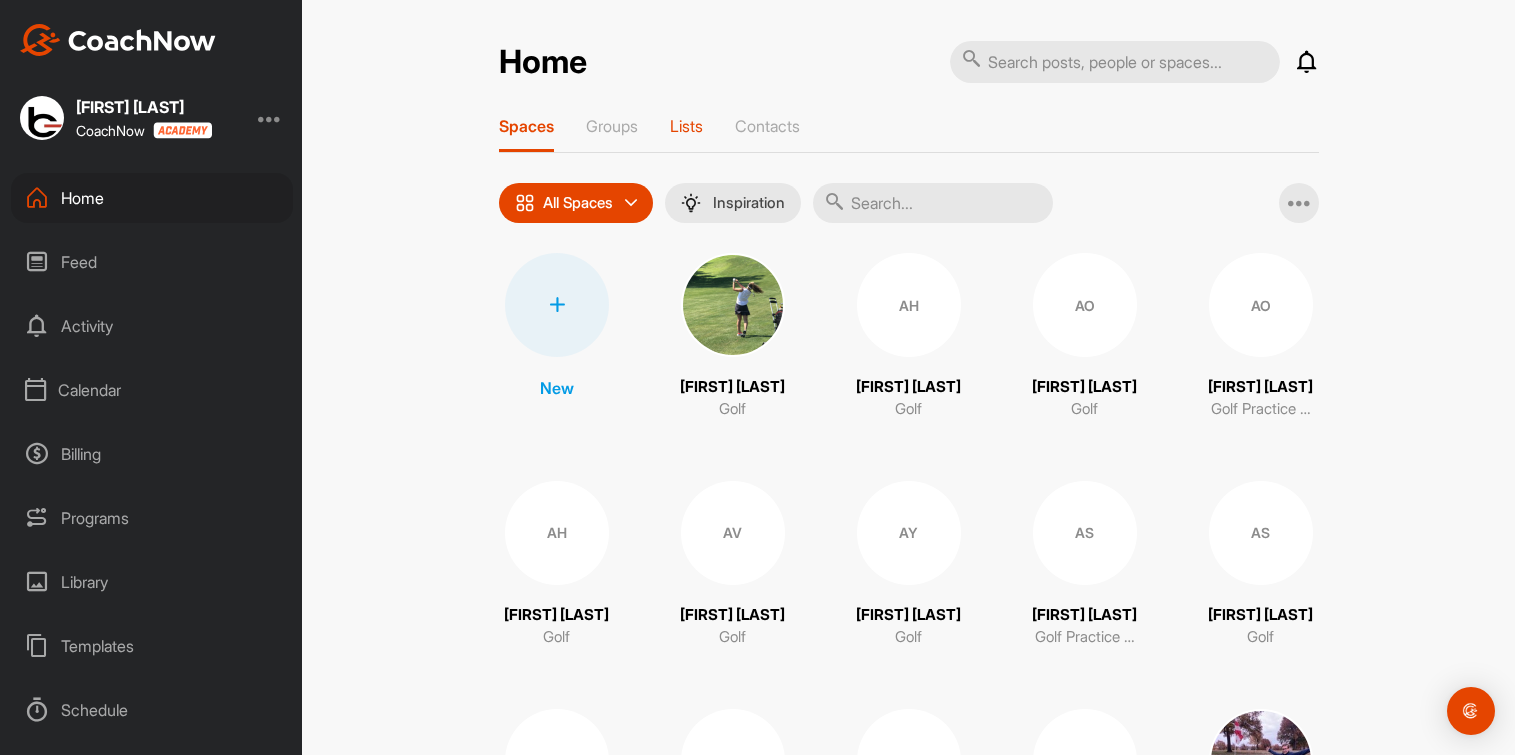 click on "Lists" at bounding box center [686, 126] 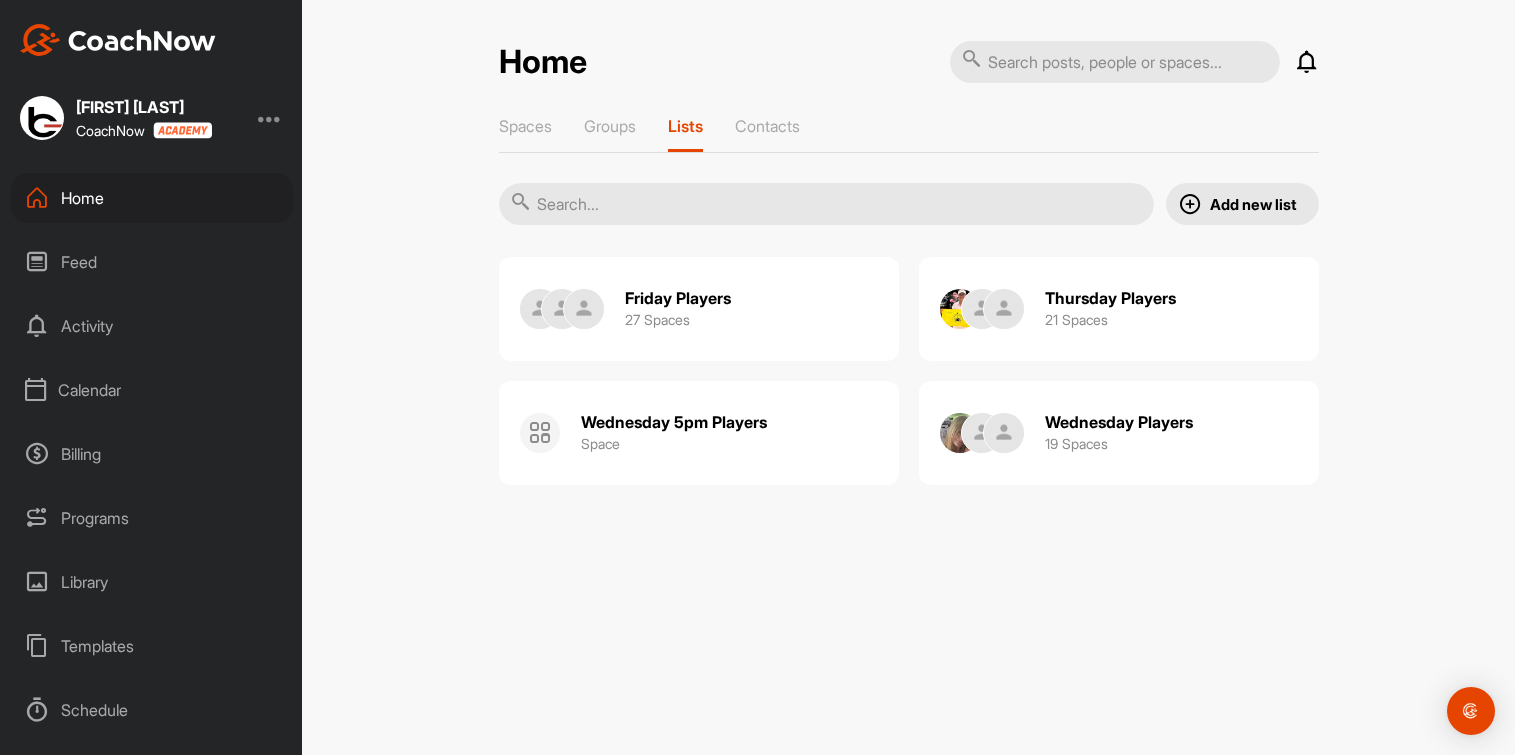 click on "Wednesday Players" at bounding box center [1119, 422] 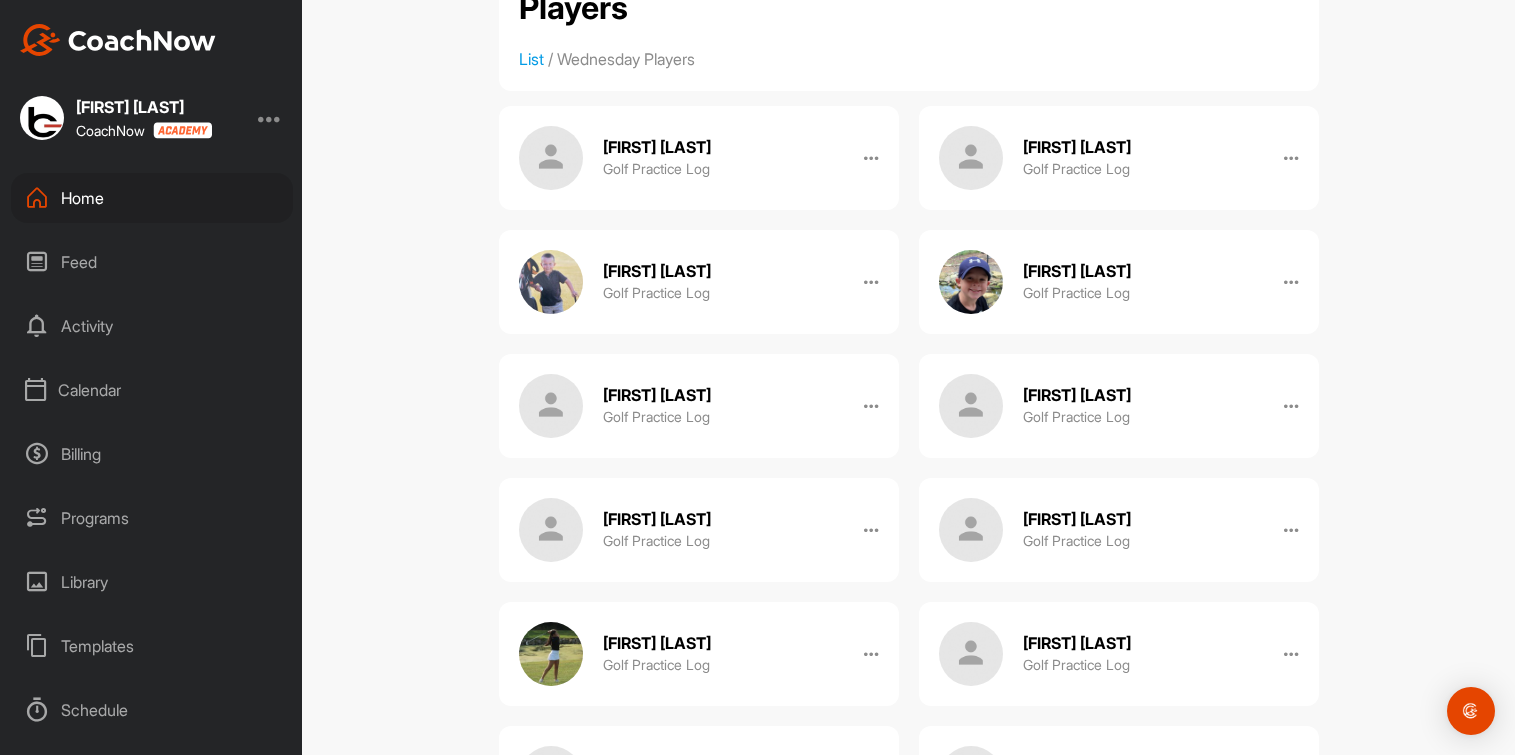 scroll, scrollTop: 249, scrollLeft: 0, axis: vertical 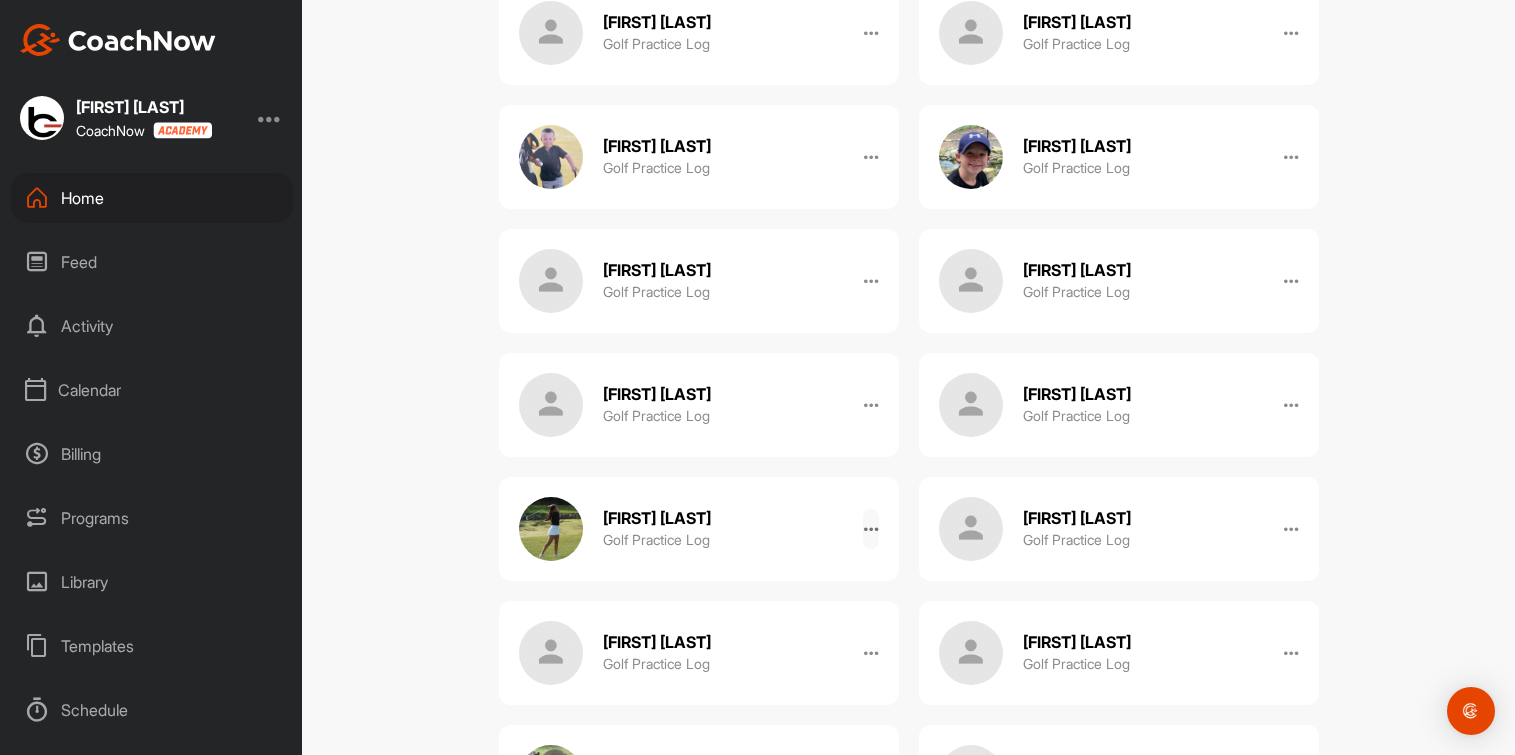 click at bounding box center [871, 529] 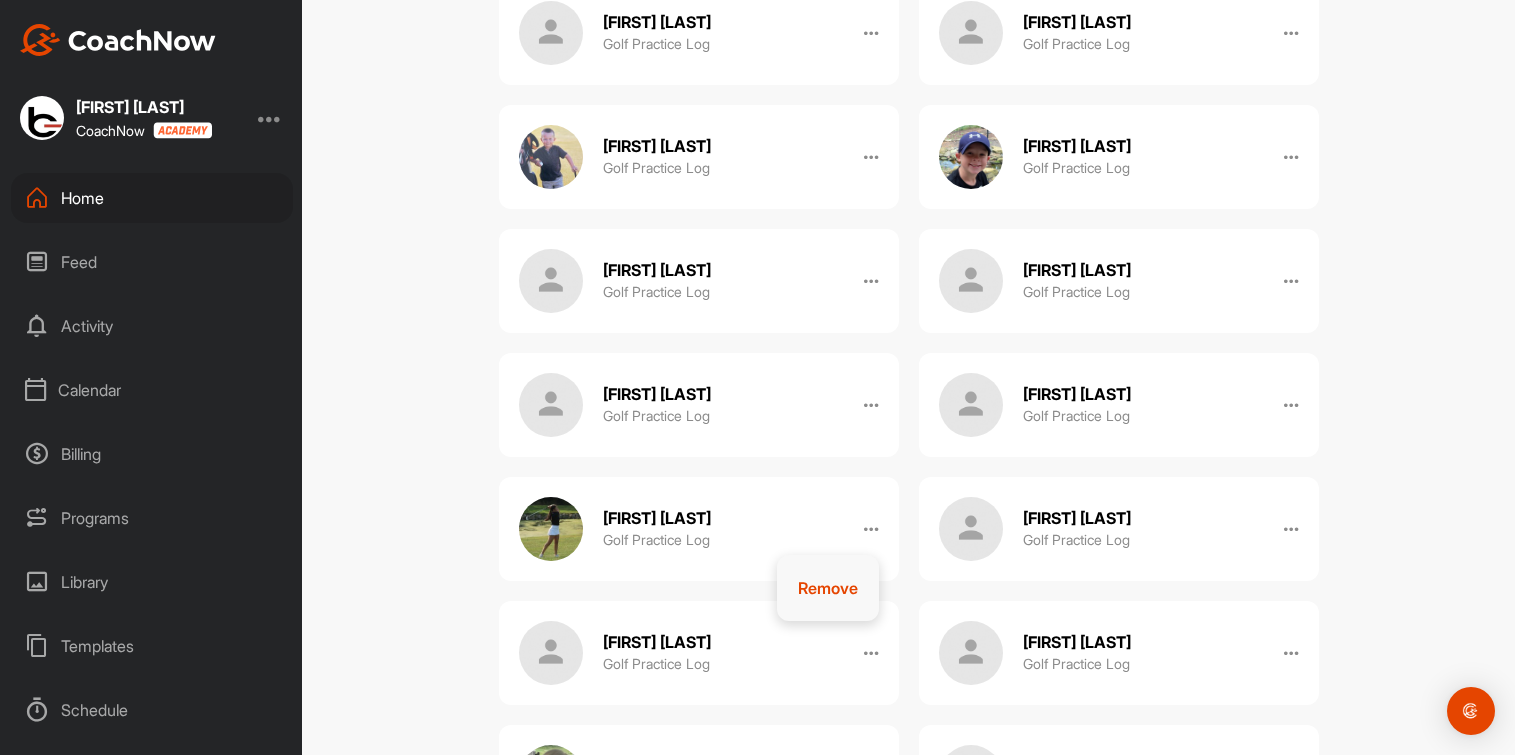 click on "Remove" at bounding box center [828, 588] 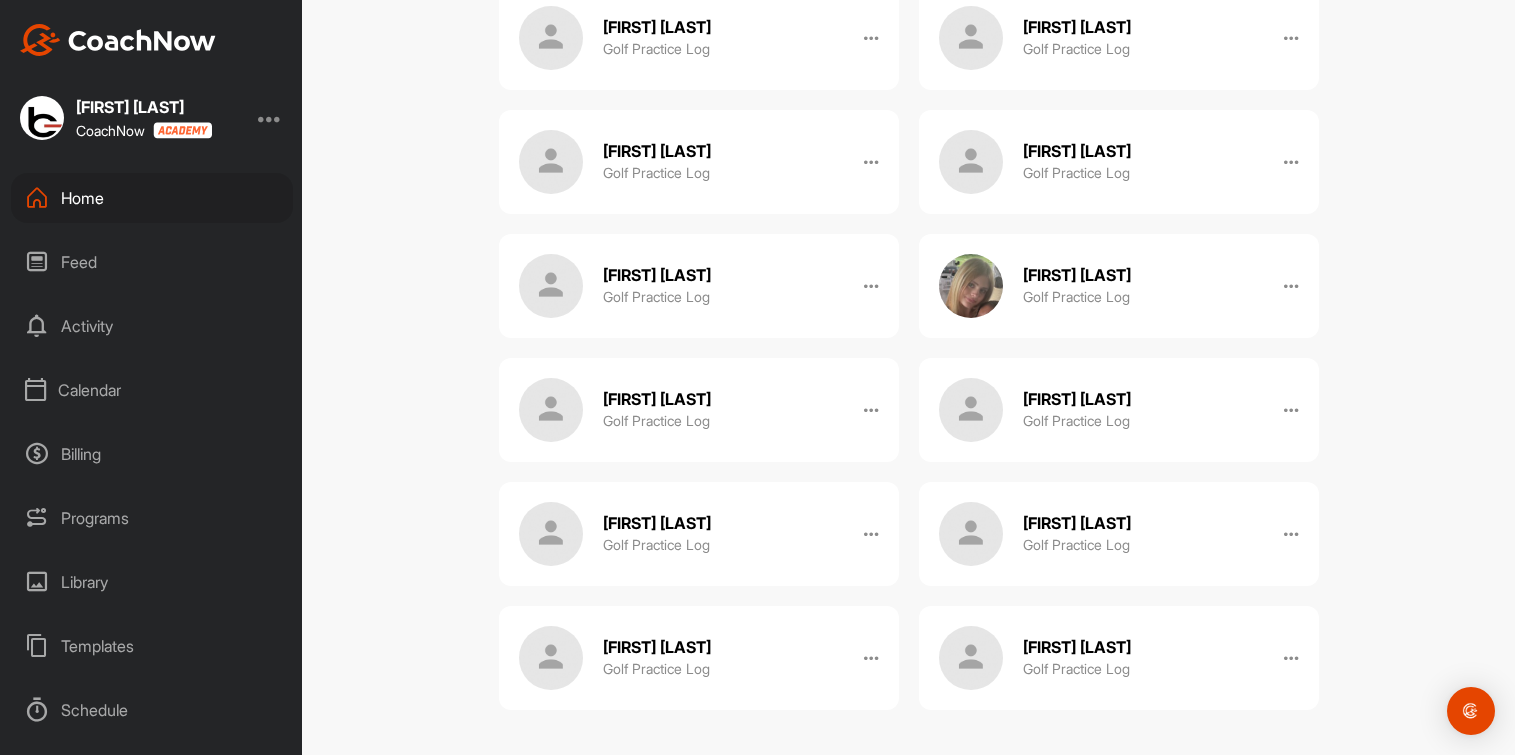 scroll, scrollTop: 0, scrollLeft: 0, axis: both 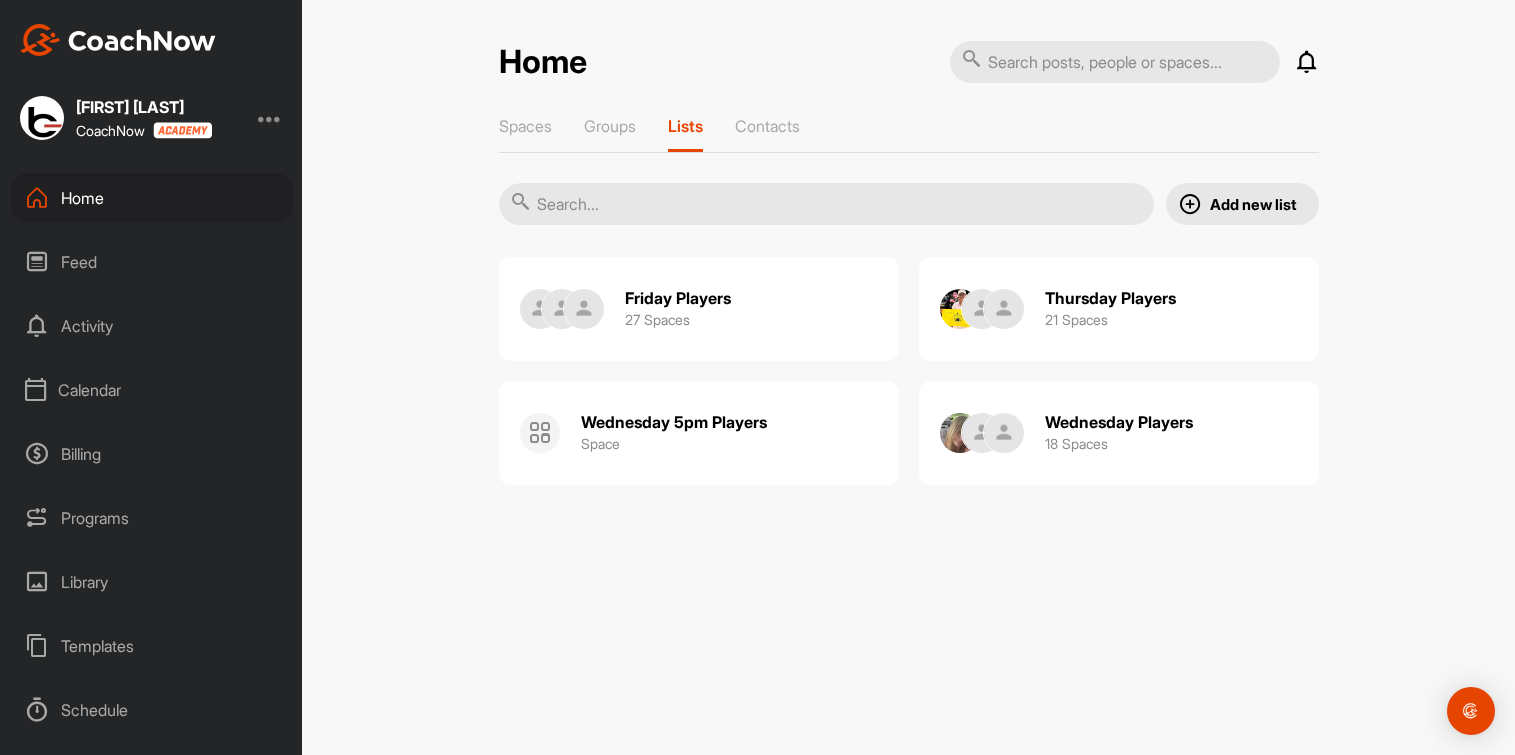 click on "Thursday Players" at bounding box center [1110, 298] 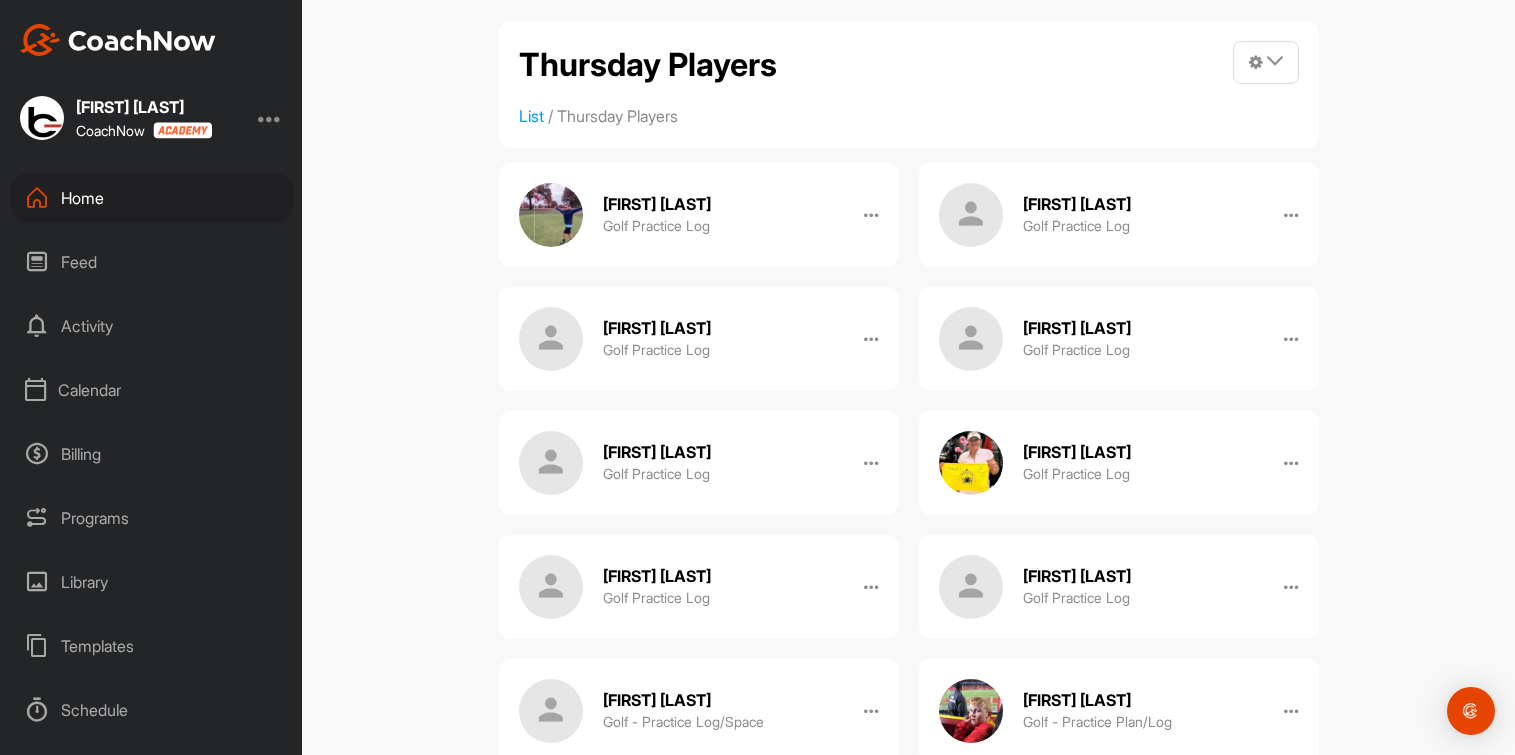 scroll, scrollTop: 0, scrollLeft: 0, axis: both 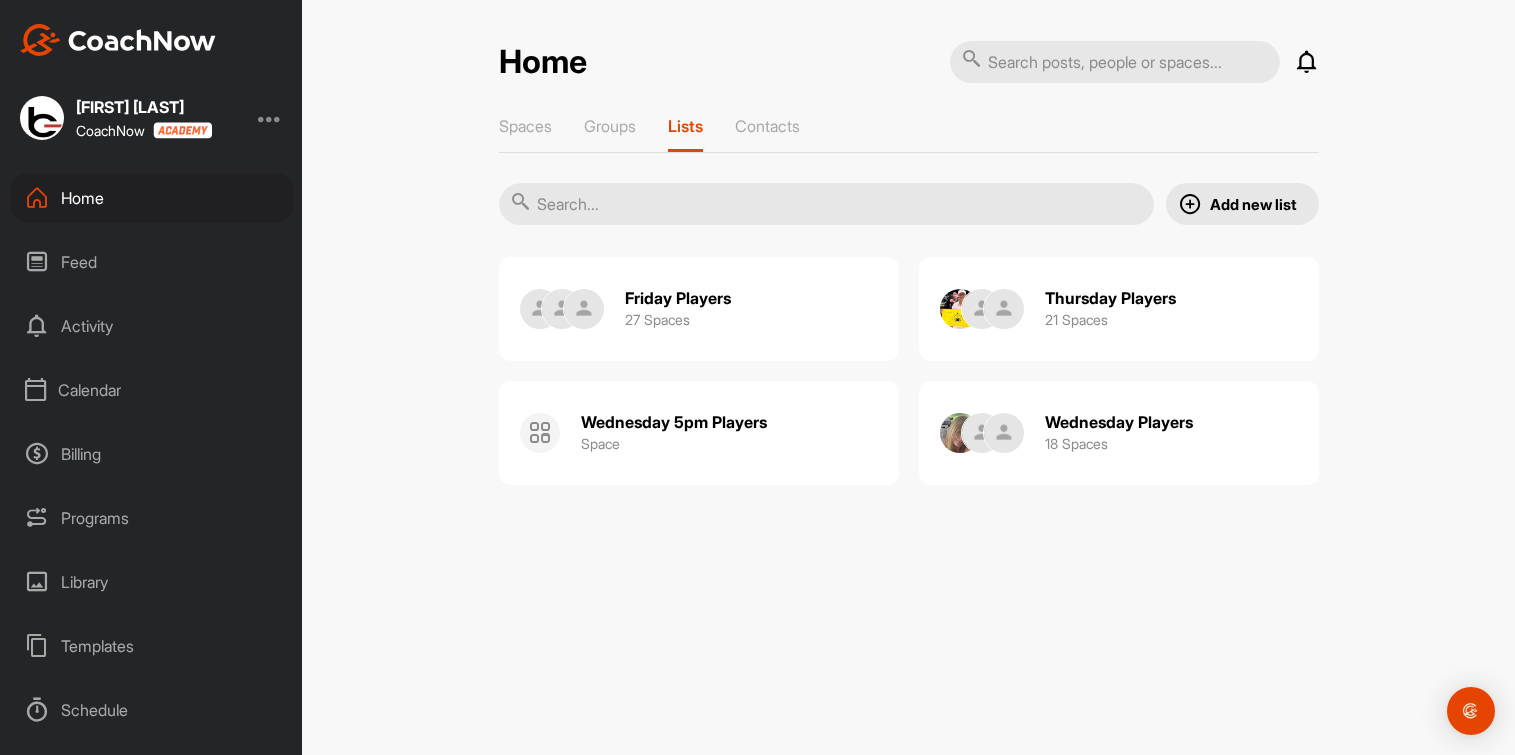 click on "Friday Players" at bounding box center [678, 298] 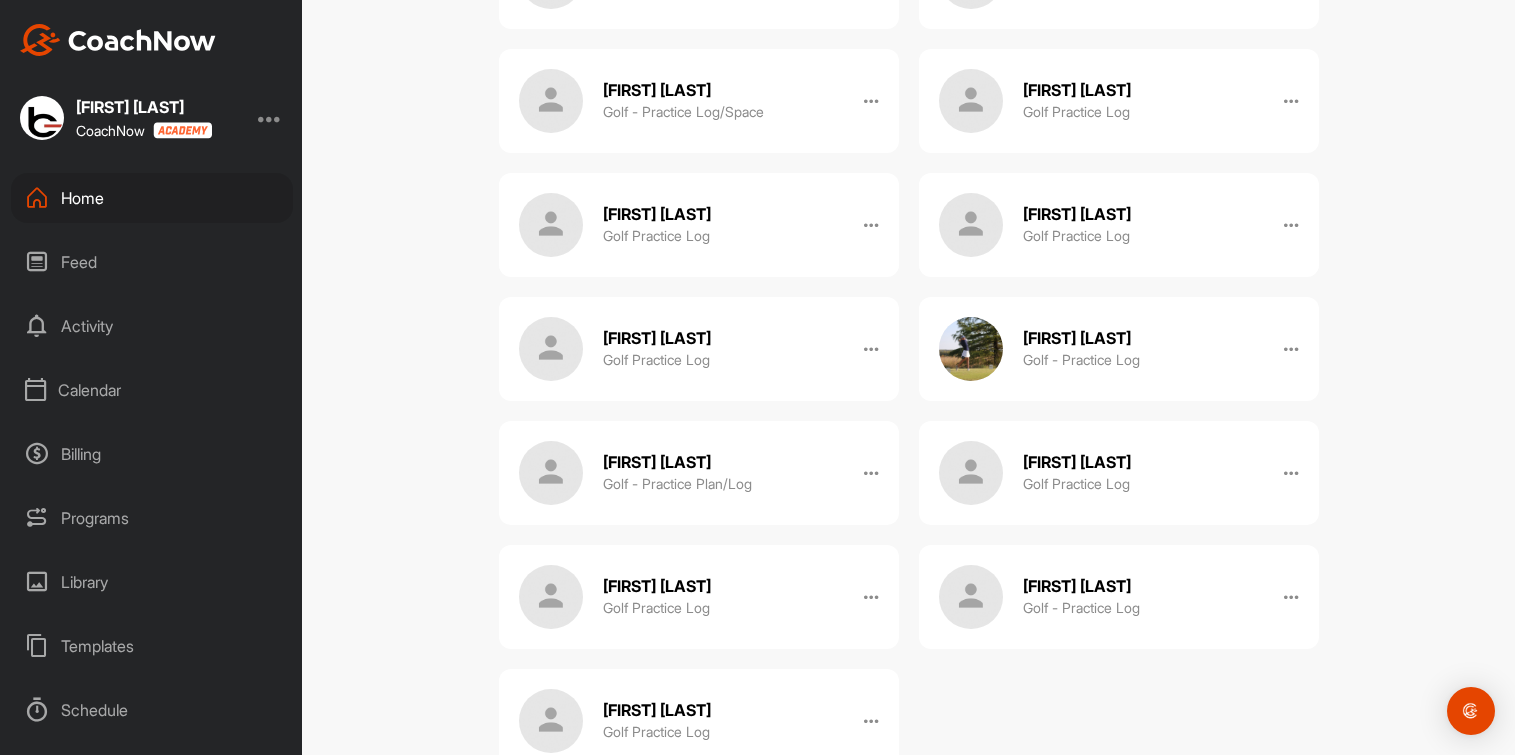 scroll, scrollTop: 1189, scrollLeft: 0, axis: vertical 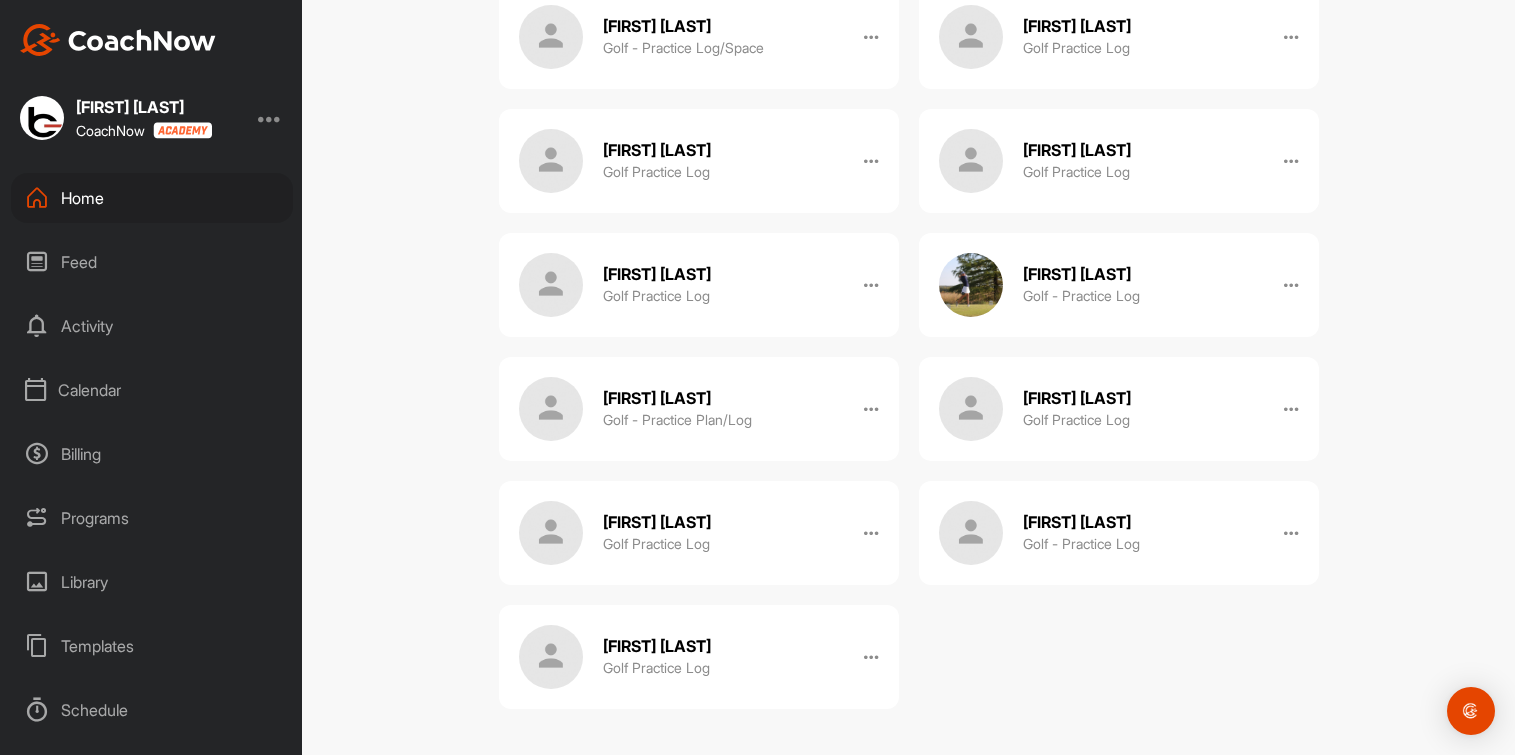 click on "Home" at bounding box center (152, 198) 